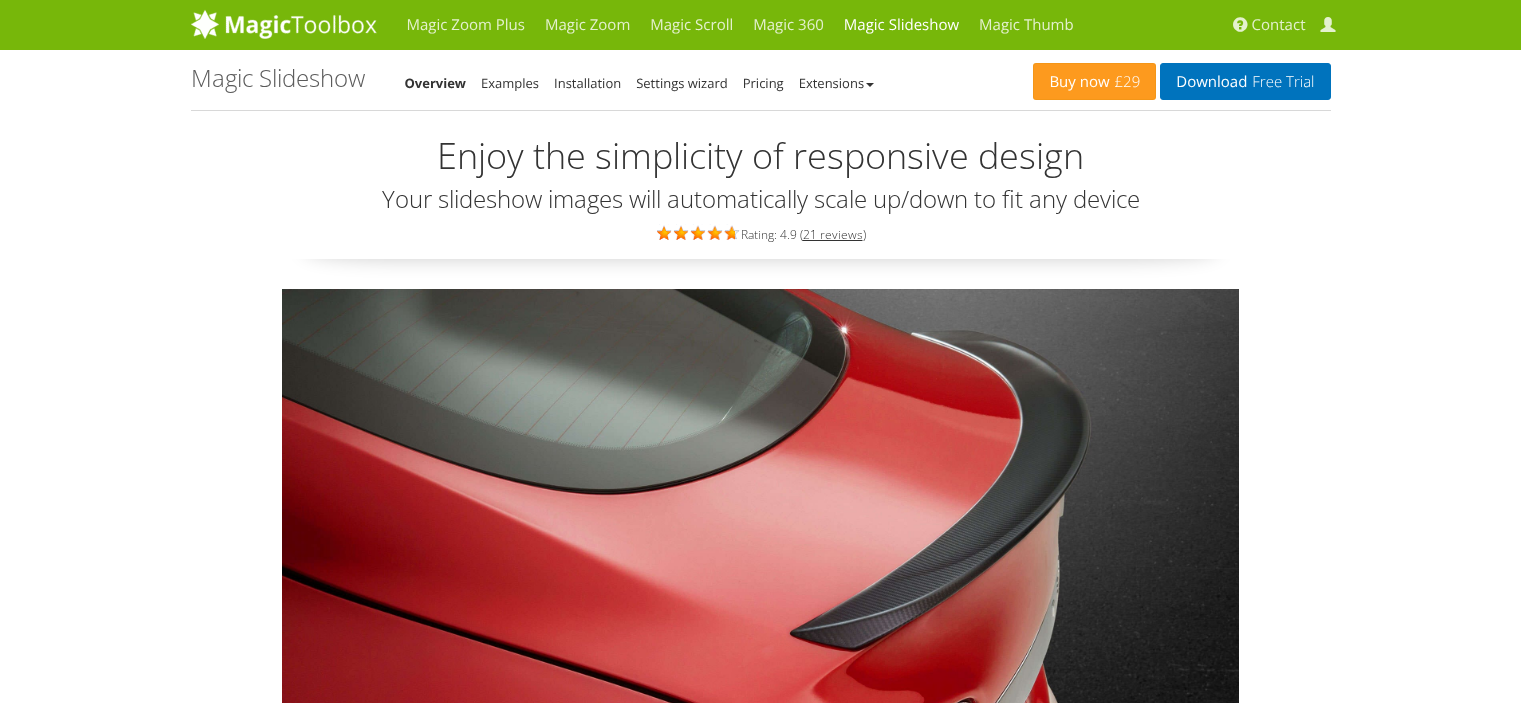 scroll, scrollTop: 0, scrollLeft: 0, axis: both 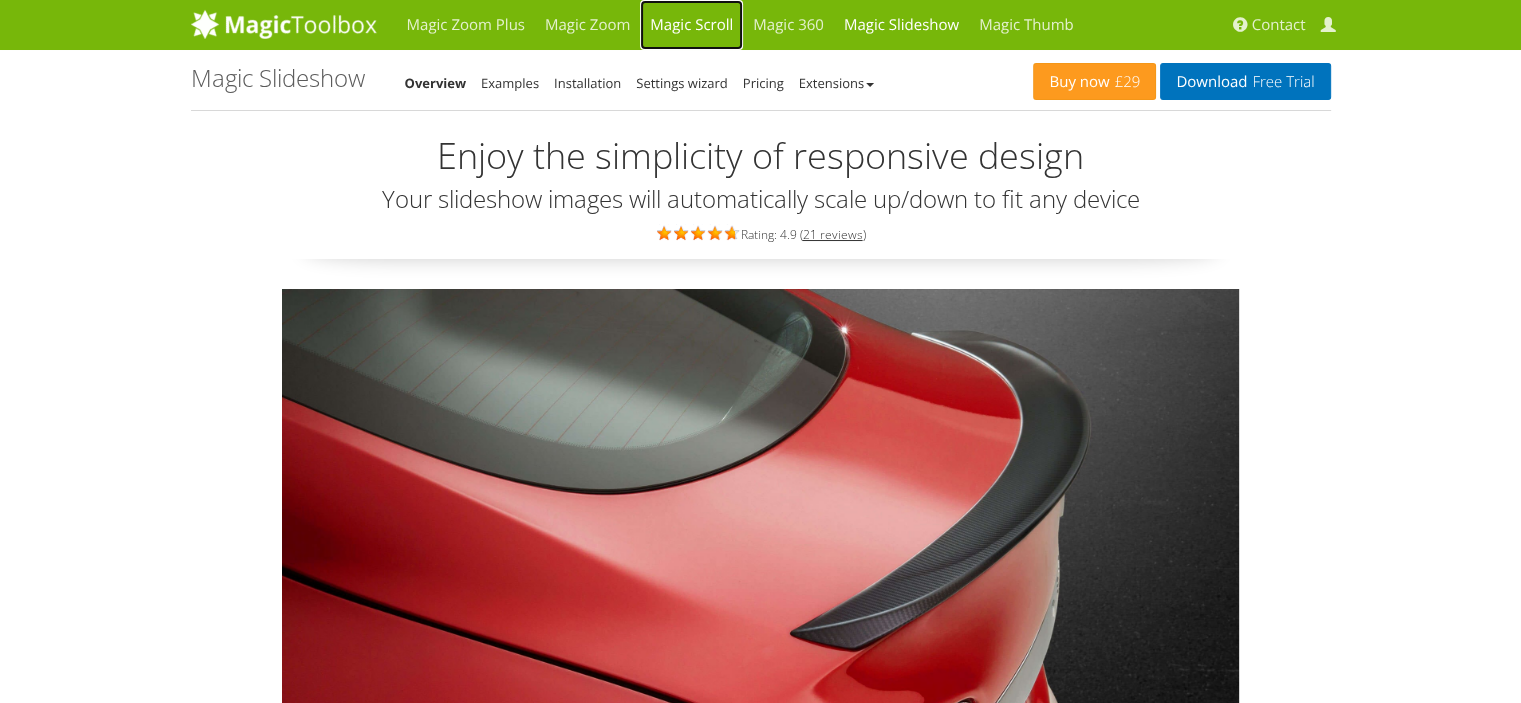 click on "Magic Scroll" at bounding box center [691, 25] 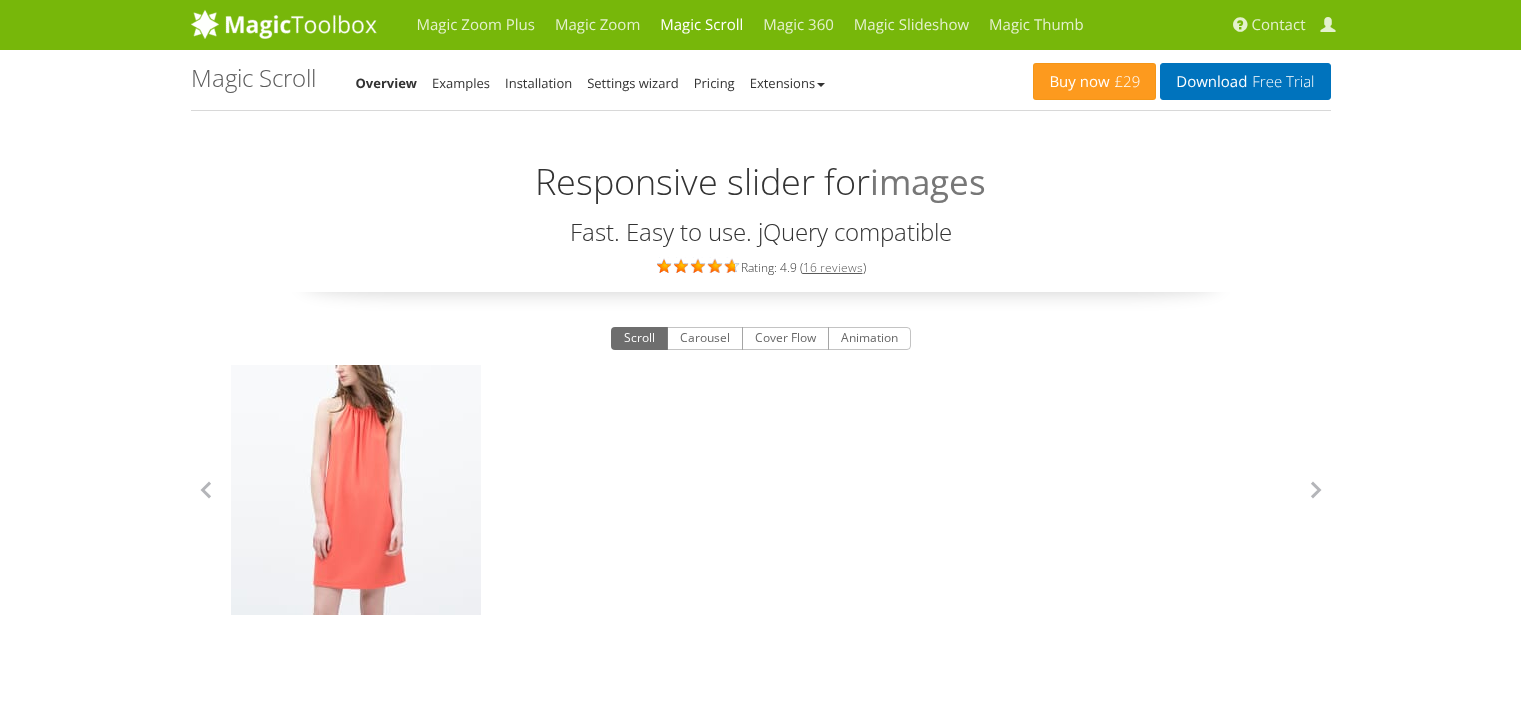 scroll, scrollTop: 0, scrollLeft: 0, axis: both 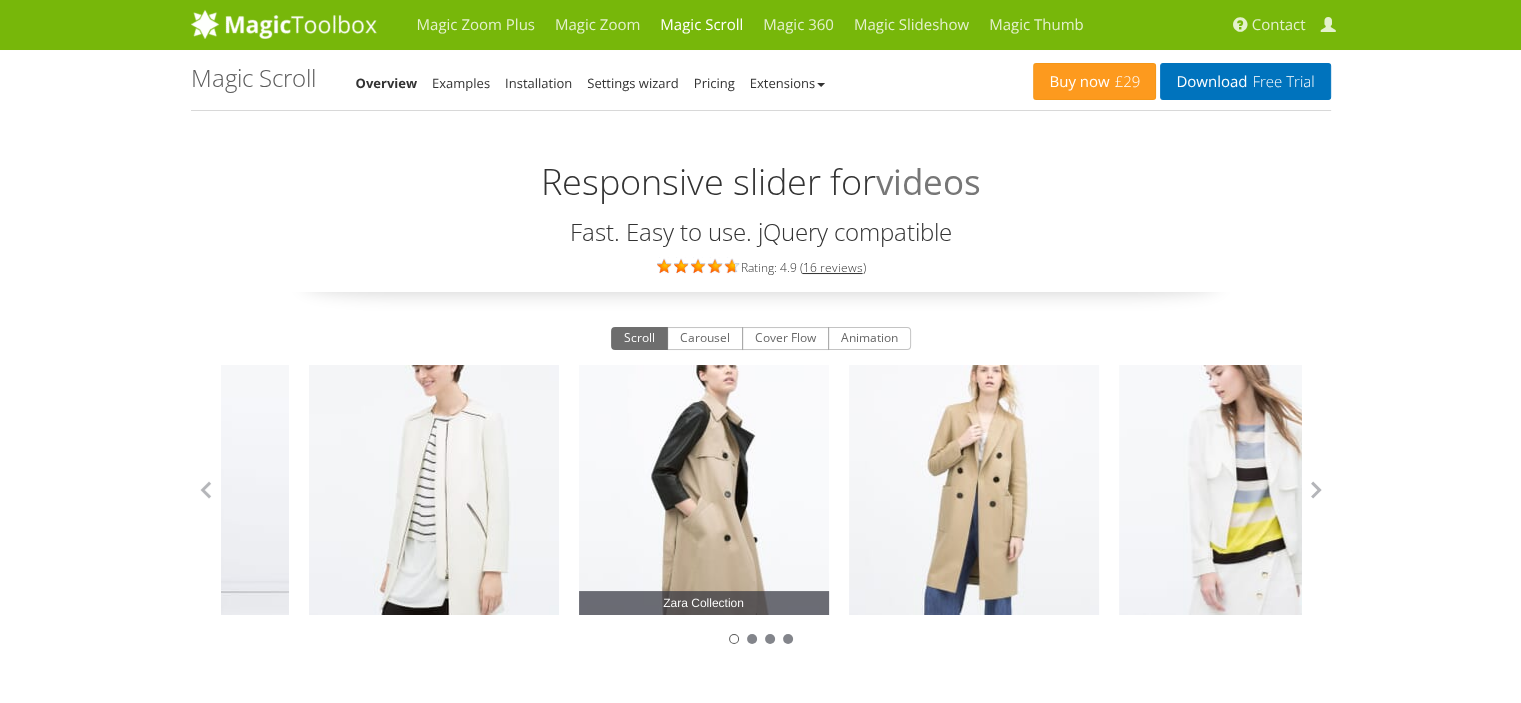 drag, startPoint x: 1028, startPoint y: 447, endPoint x: 432, endPoint y: 446, distance: 596.00085 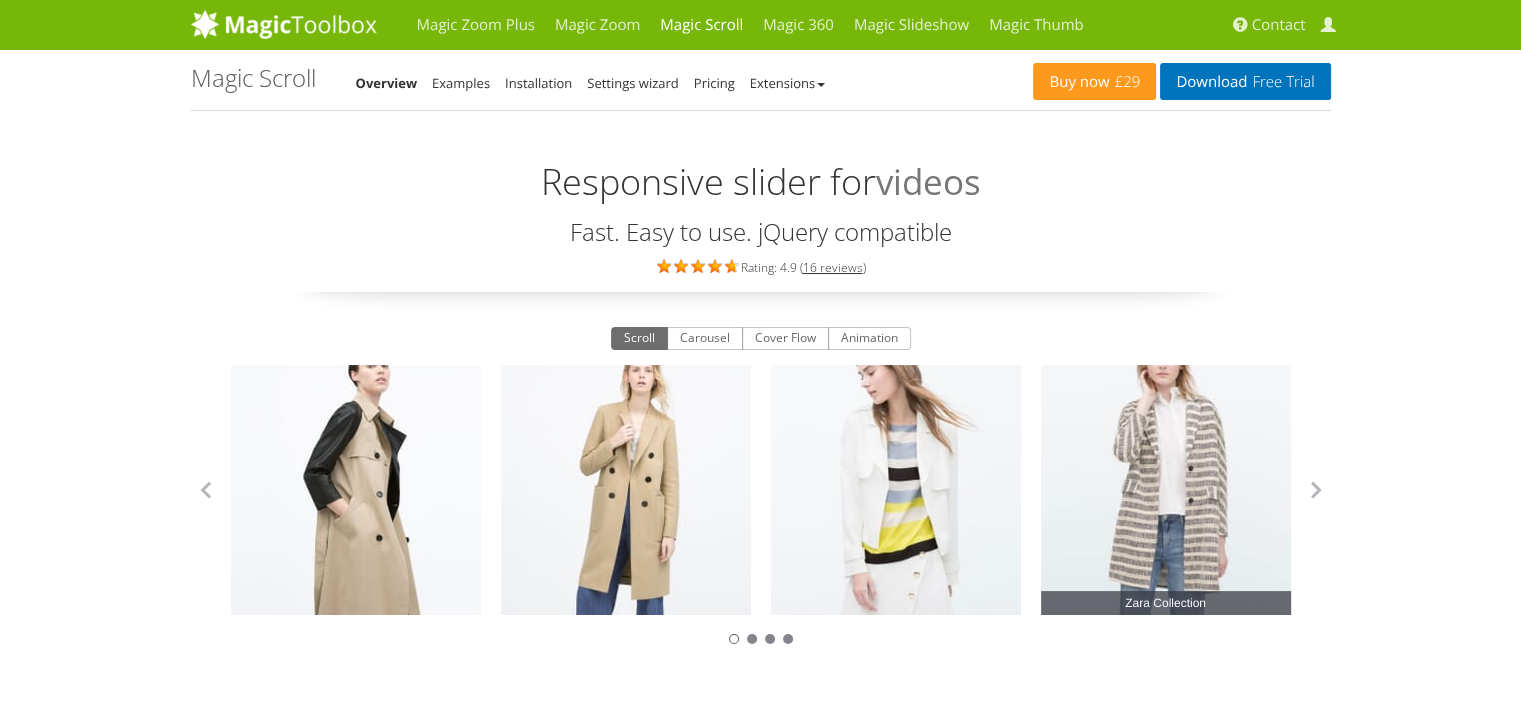 drag, startPoint x: 1108, startPoint y: 464, endPoint x: 796, endPoint y: 479, distance: 312.36038 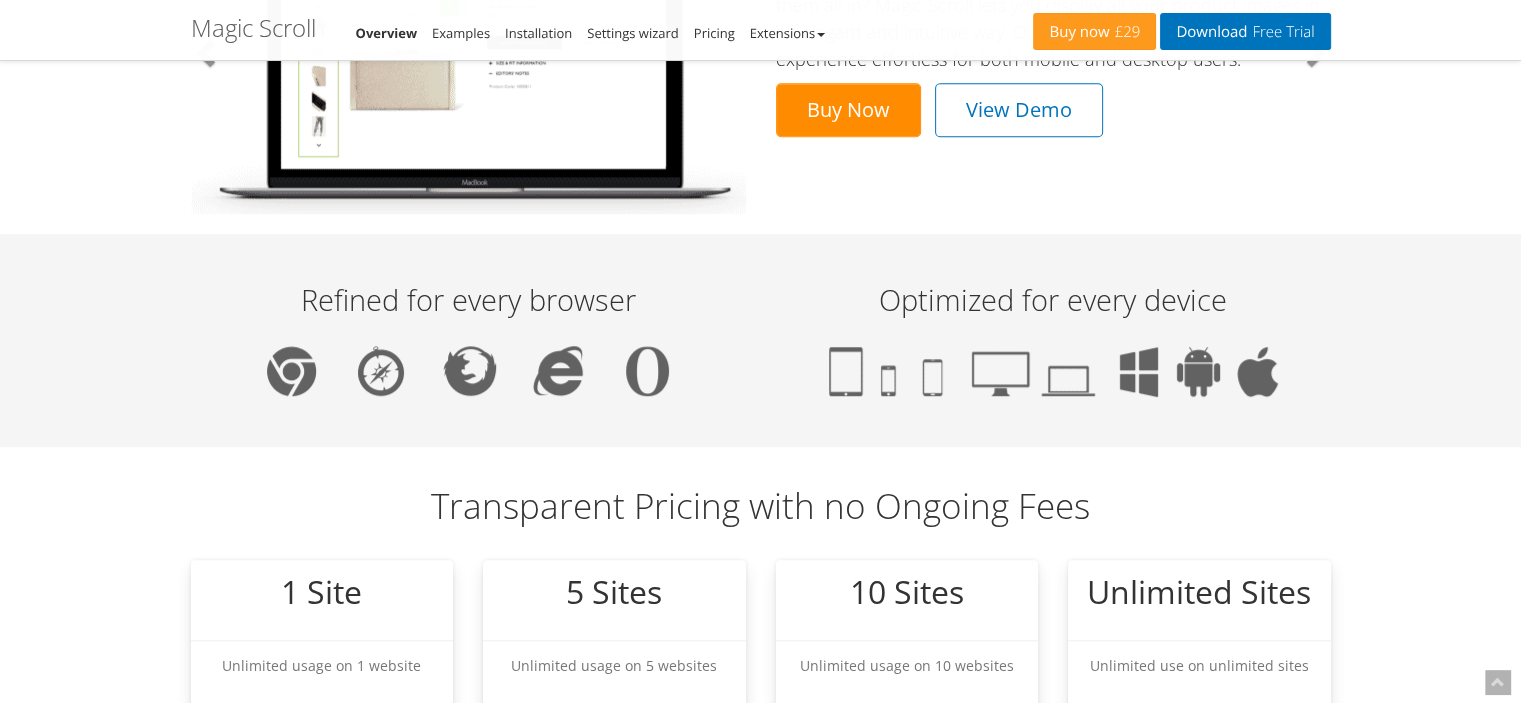 scroll, scrollTop: 1100, scrollLeft: 0, axis: vertical 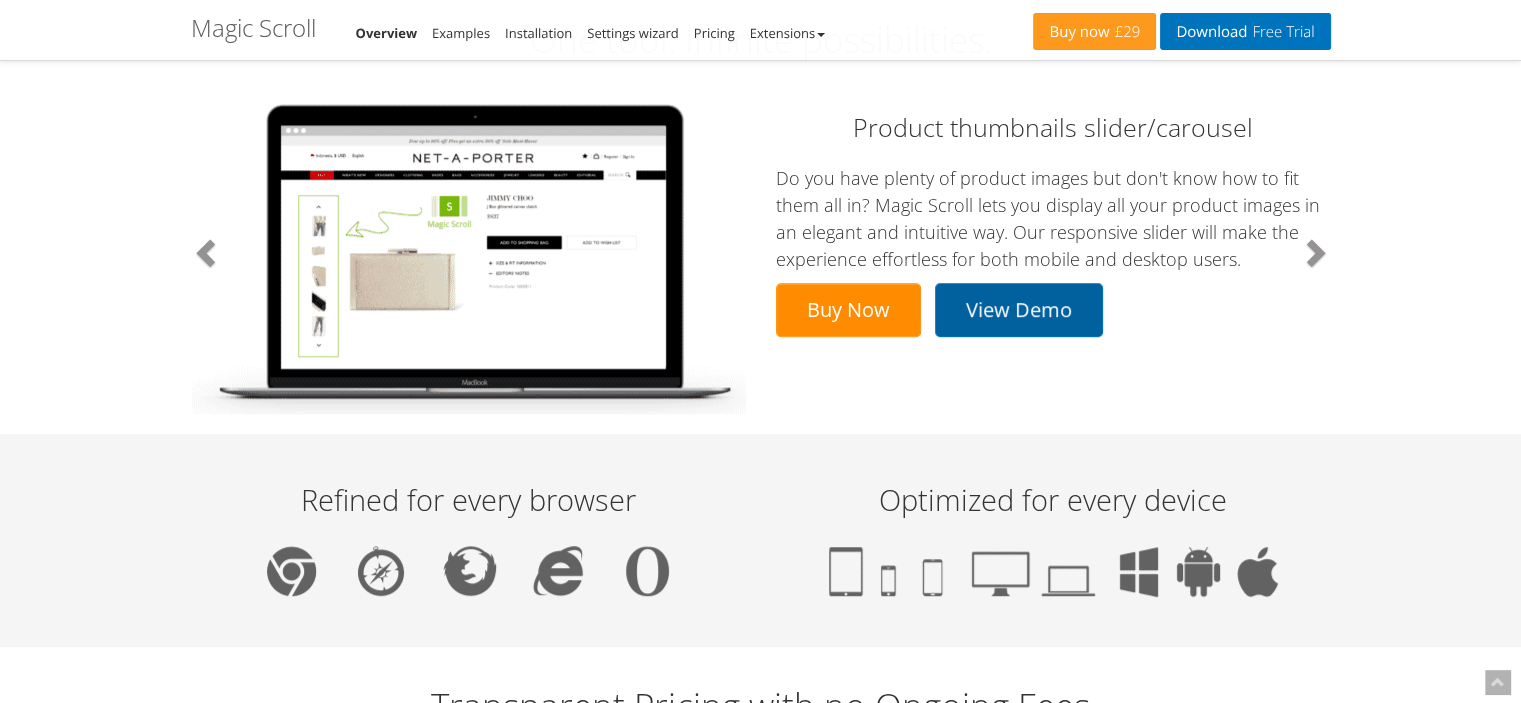 click on "View Demo" at bounding box center (1019, 310) 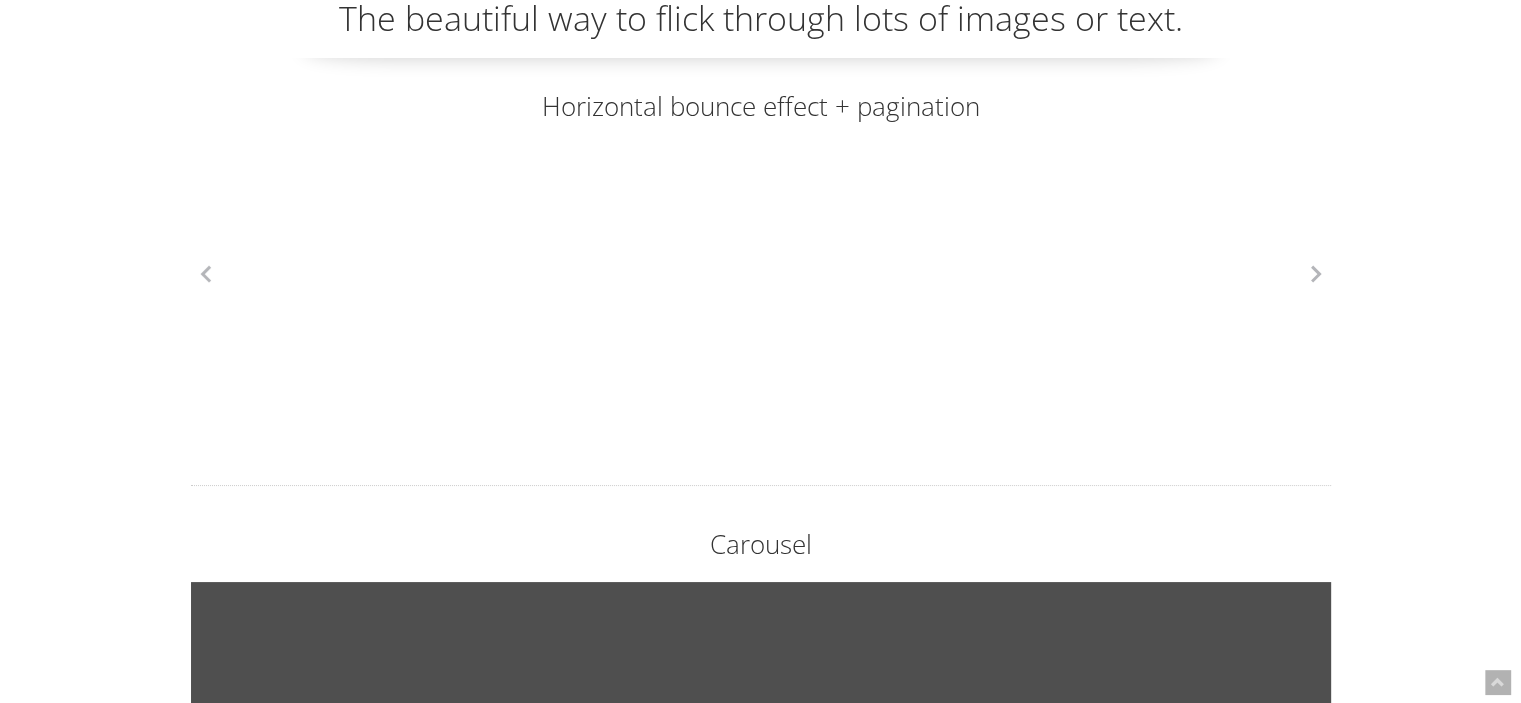 scroll, scrollTop: 131, scrollLeft: 0, axis: vertical 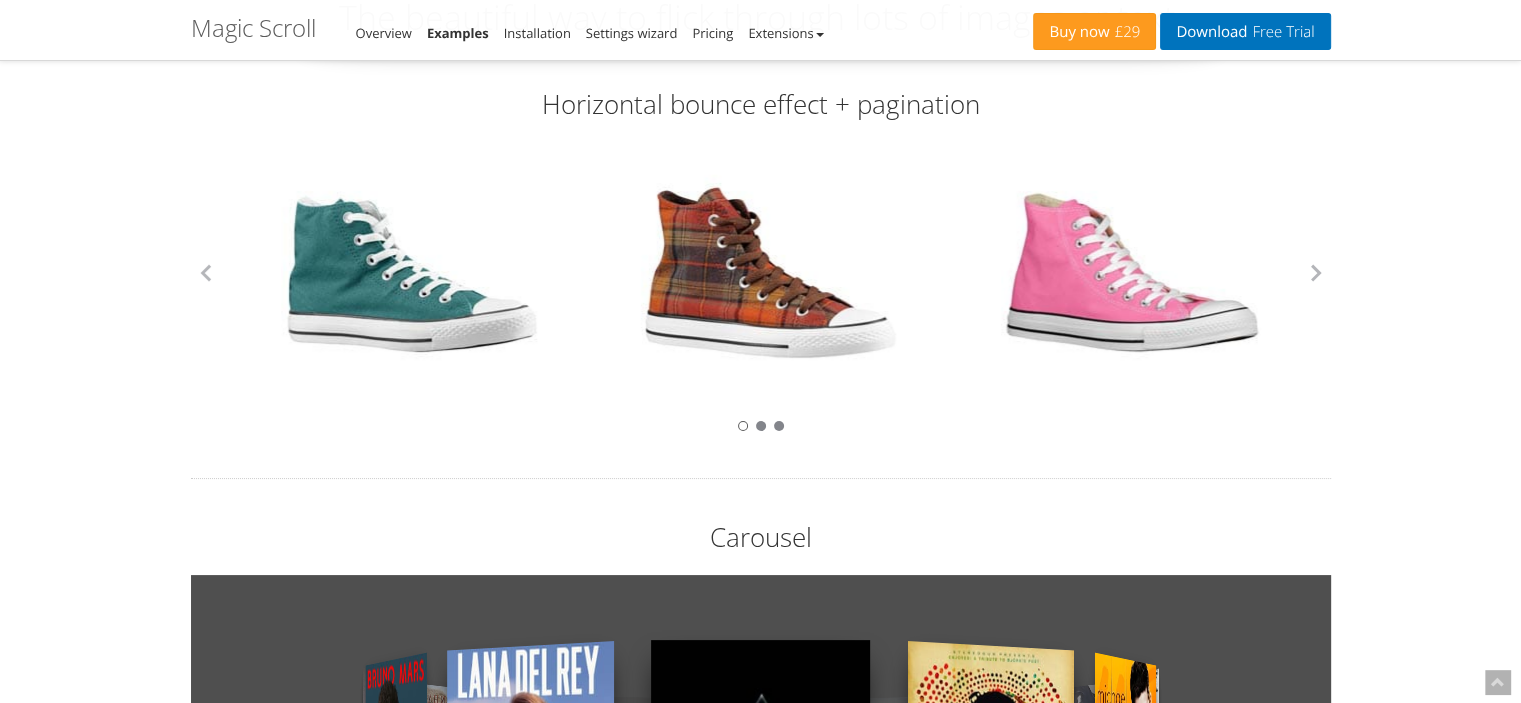 click at bounding box center [771, 273] 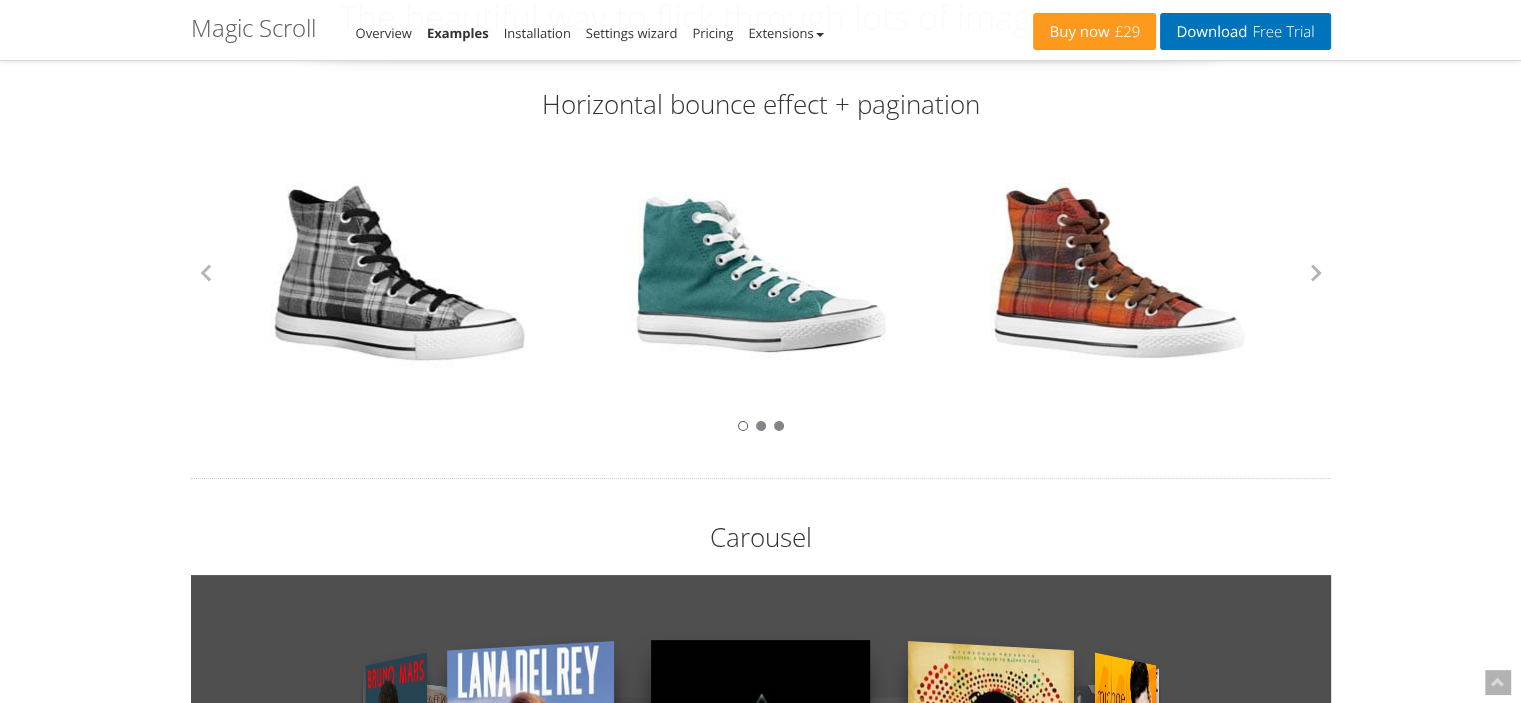 drag, startPoint x: 1110, startPoint y: 313, endPoint x: 752, endPoint y: 291, distance: 358.67535 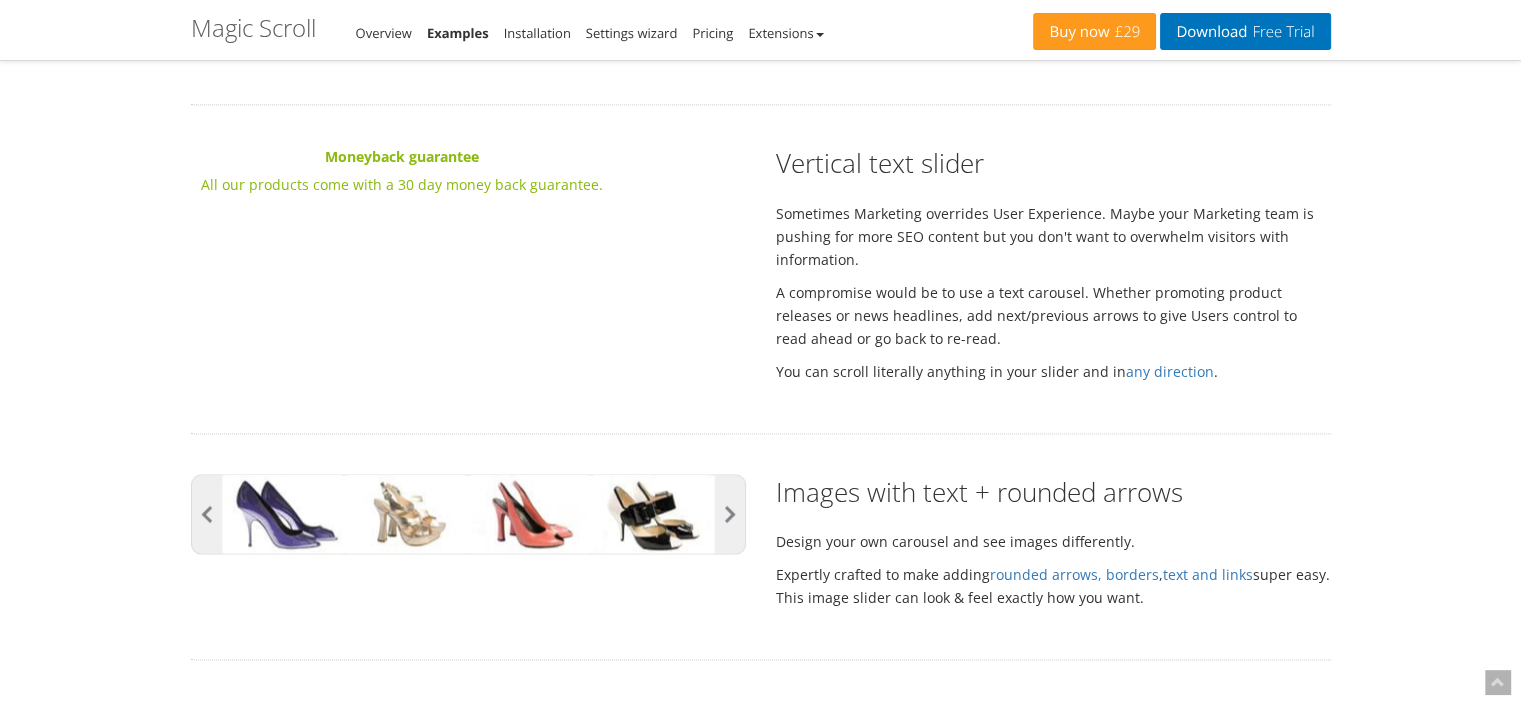 scroll, scrollTop: 2931, scrollLeft: 0, axis: vertical 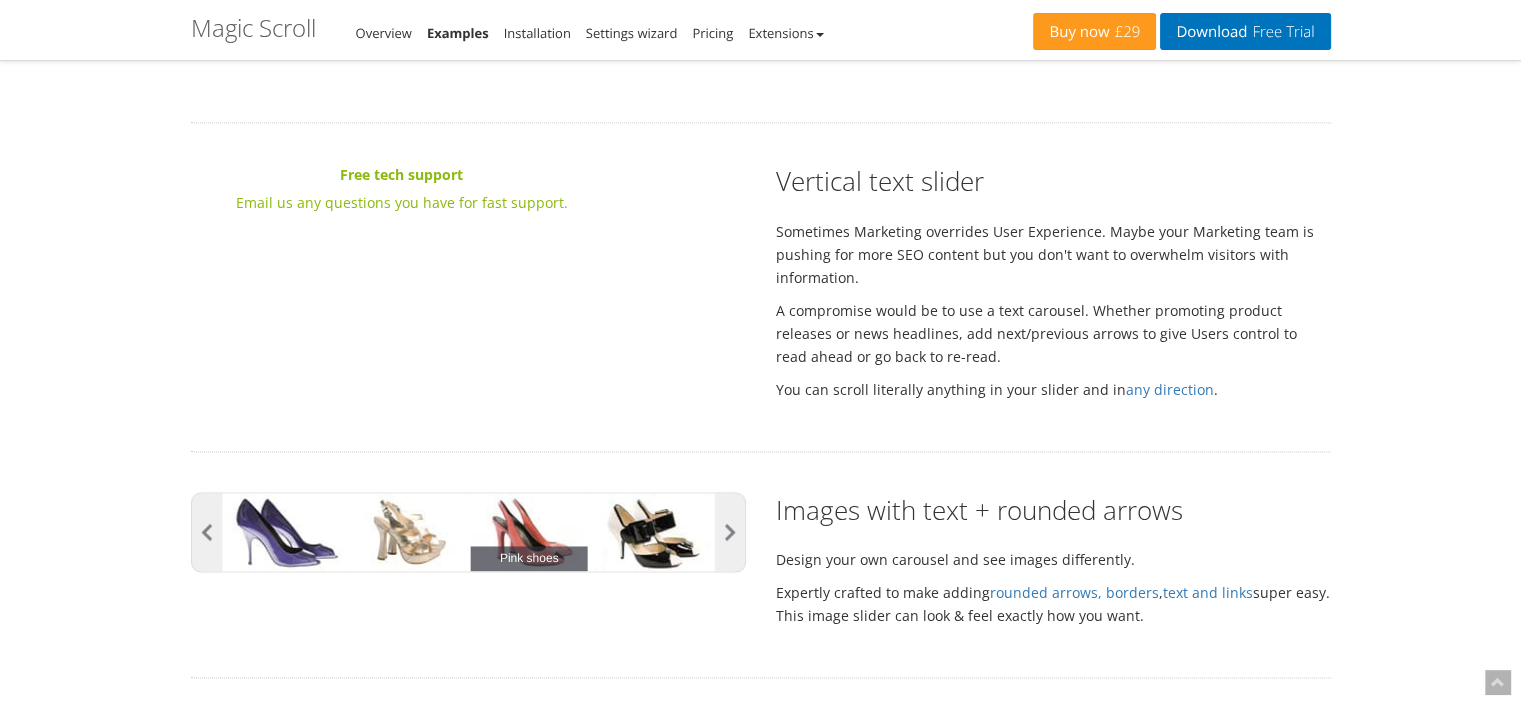 click on "Pink shoes" at bounding box center (529, 532) 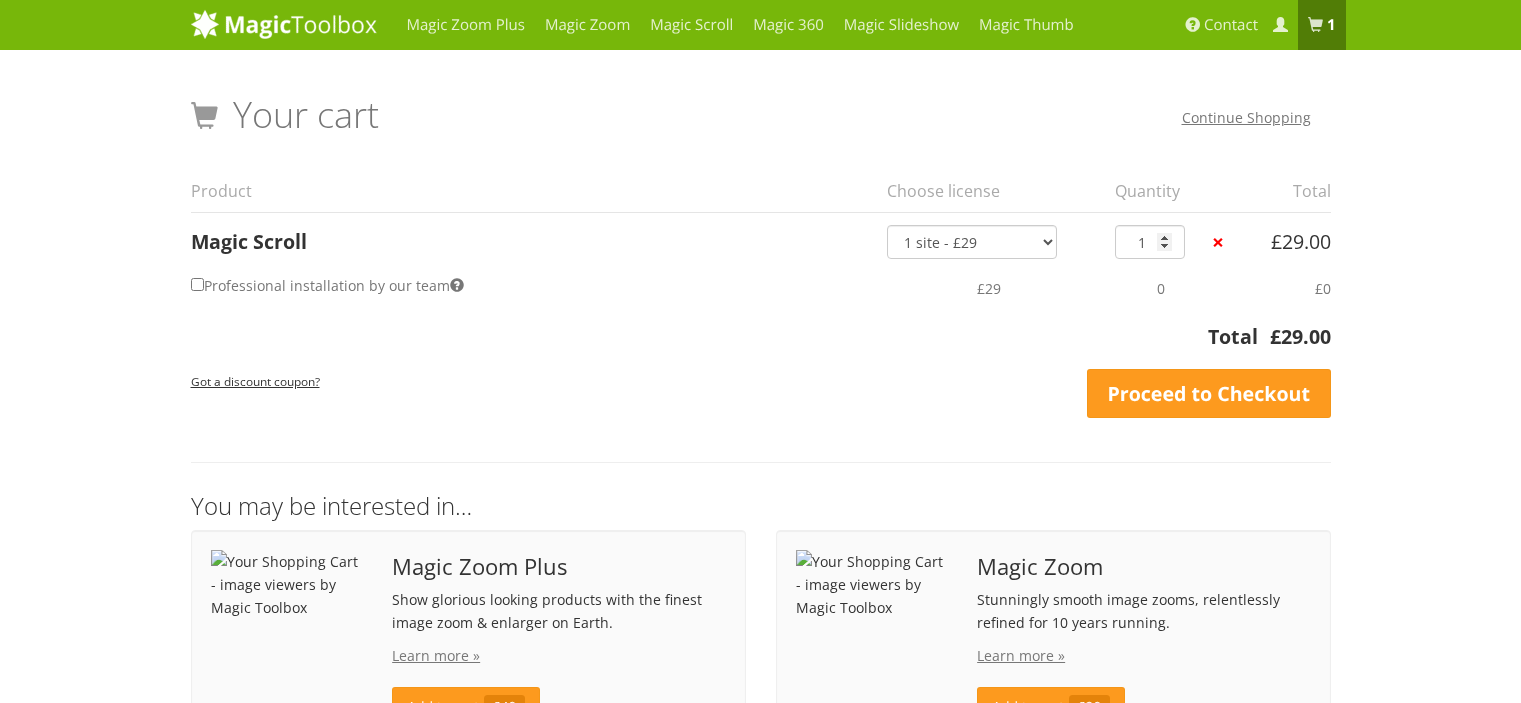 scroll, scrollTop: 0, scrollLeft: 0, axis: both 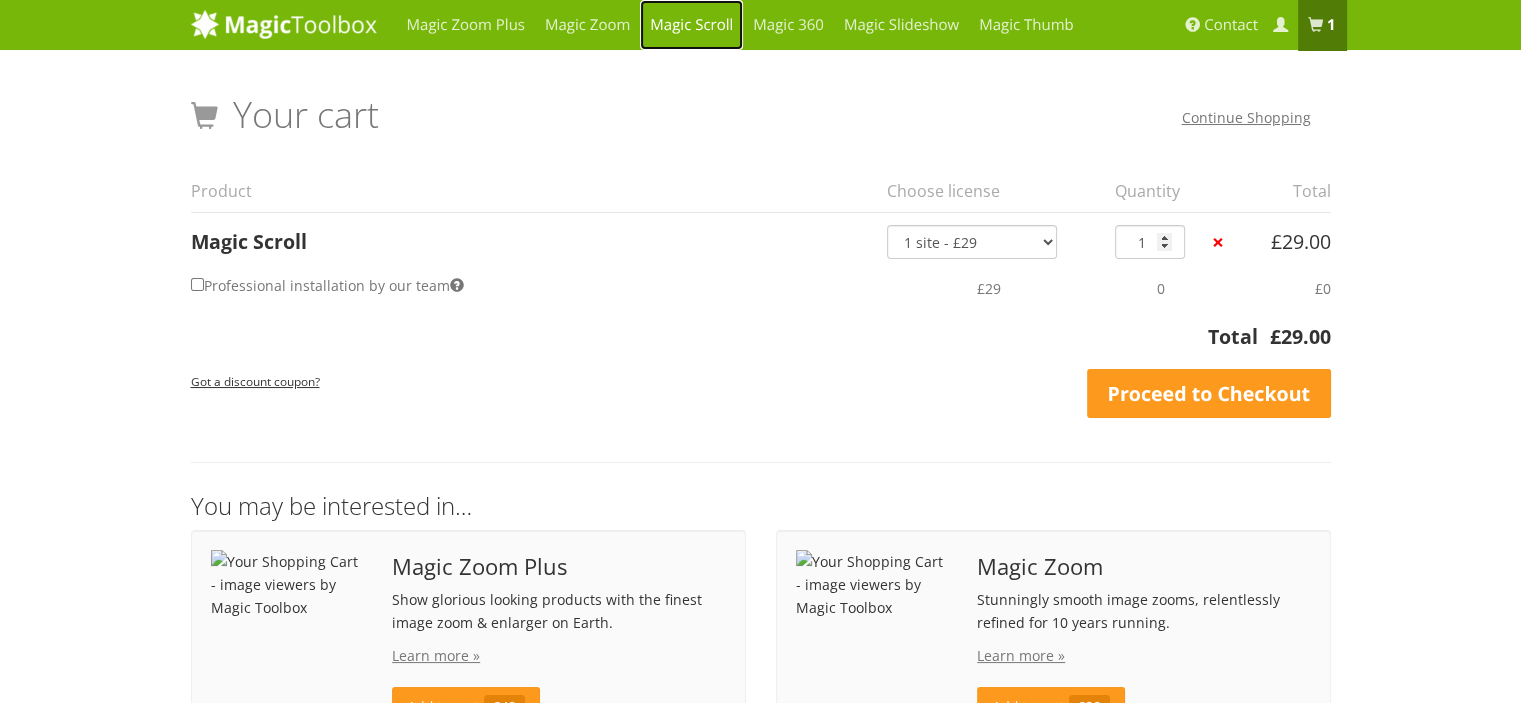 click on "Magic Scroll" at bounding box center (691, 25) 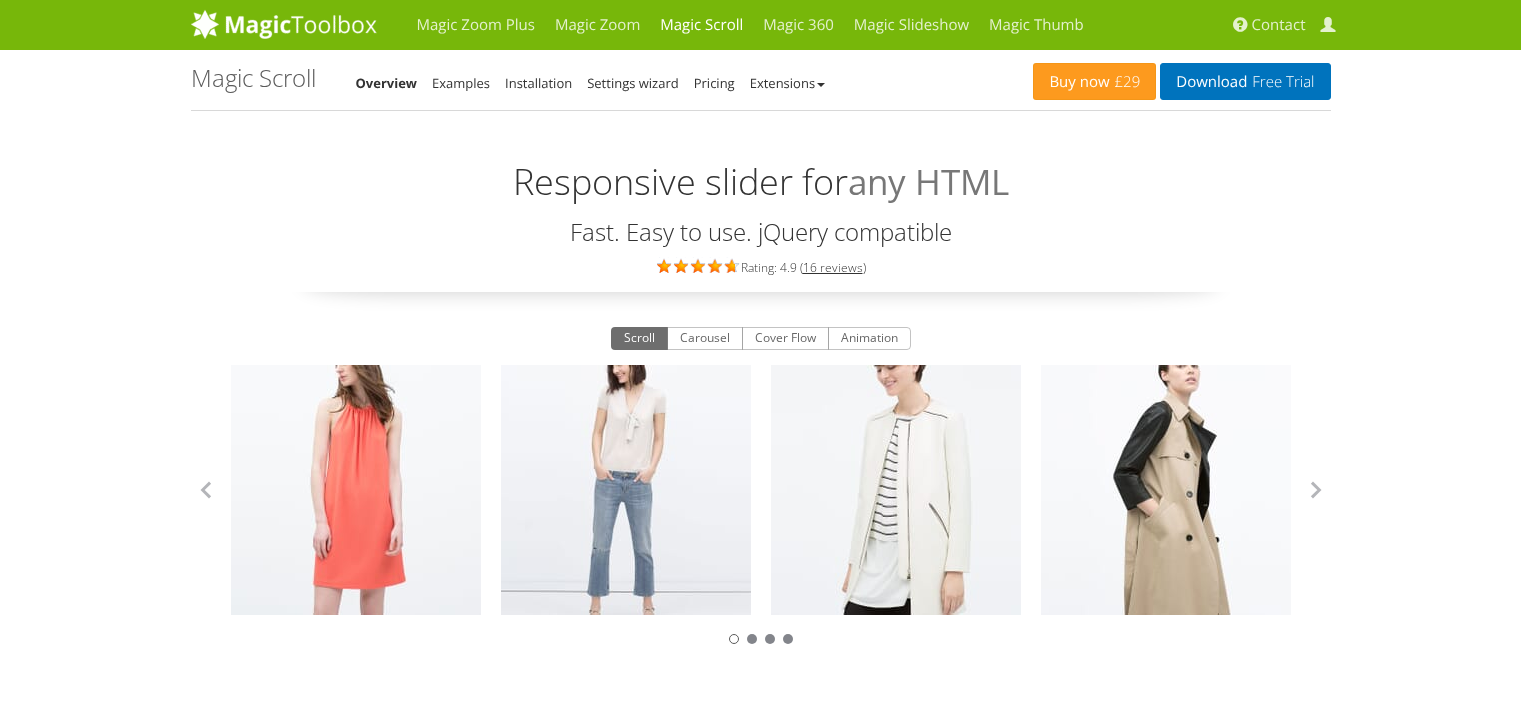 scroll, scrollTop: 0, scrollLeft: 0, axis: both 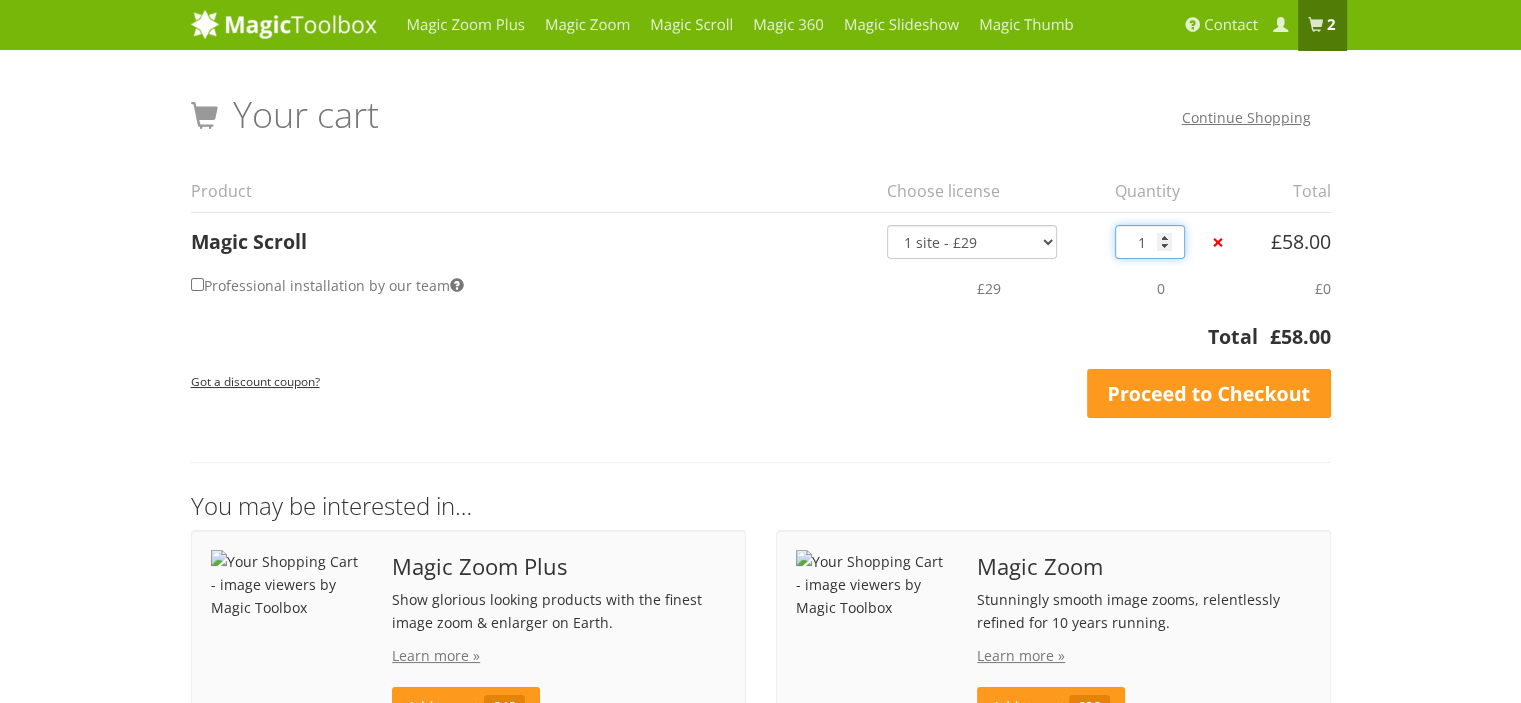 type on "1" 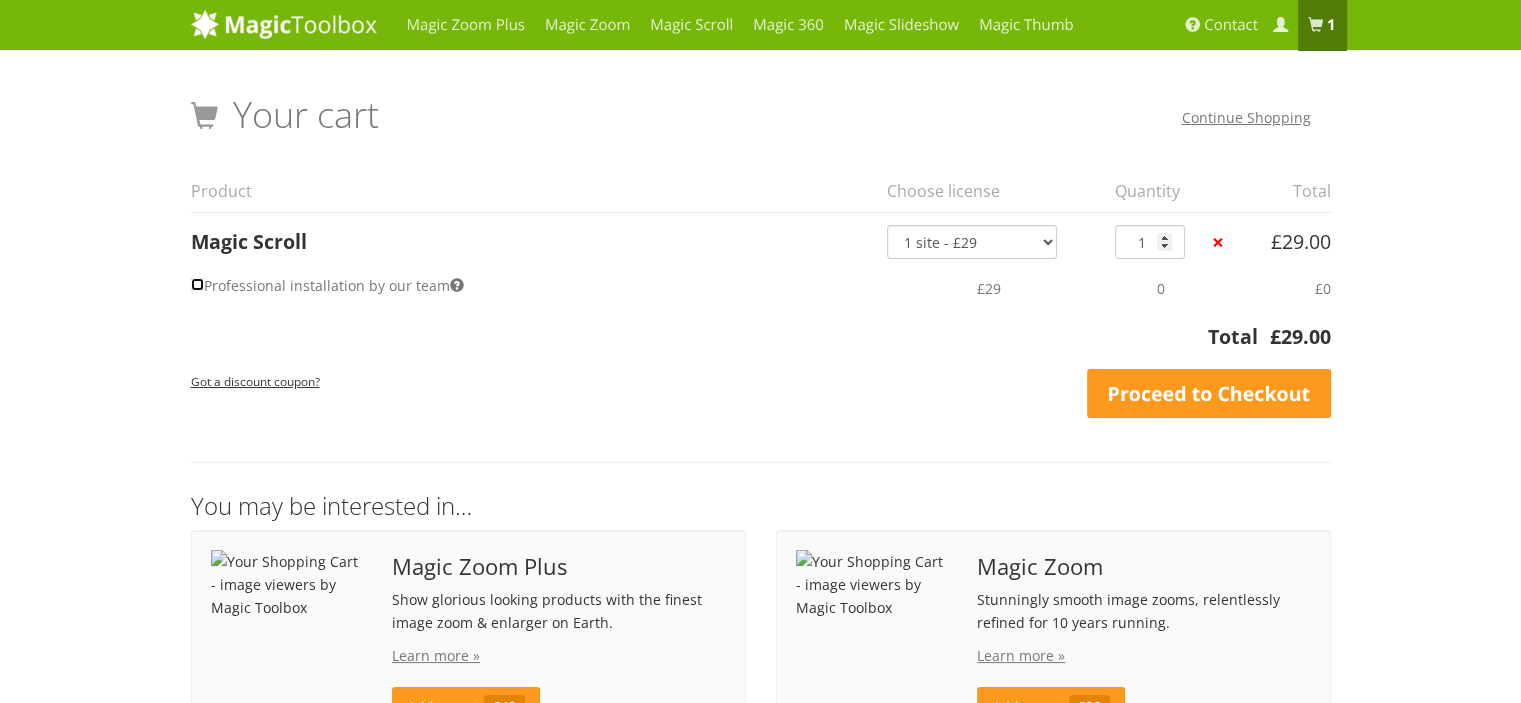 click on "Professional installation by our team" at bounding box center (197, 284) 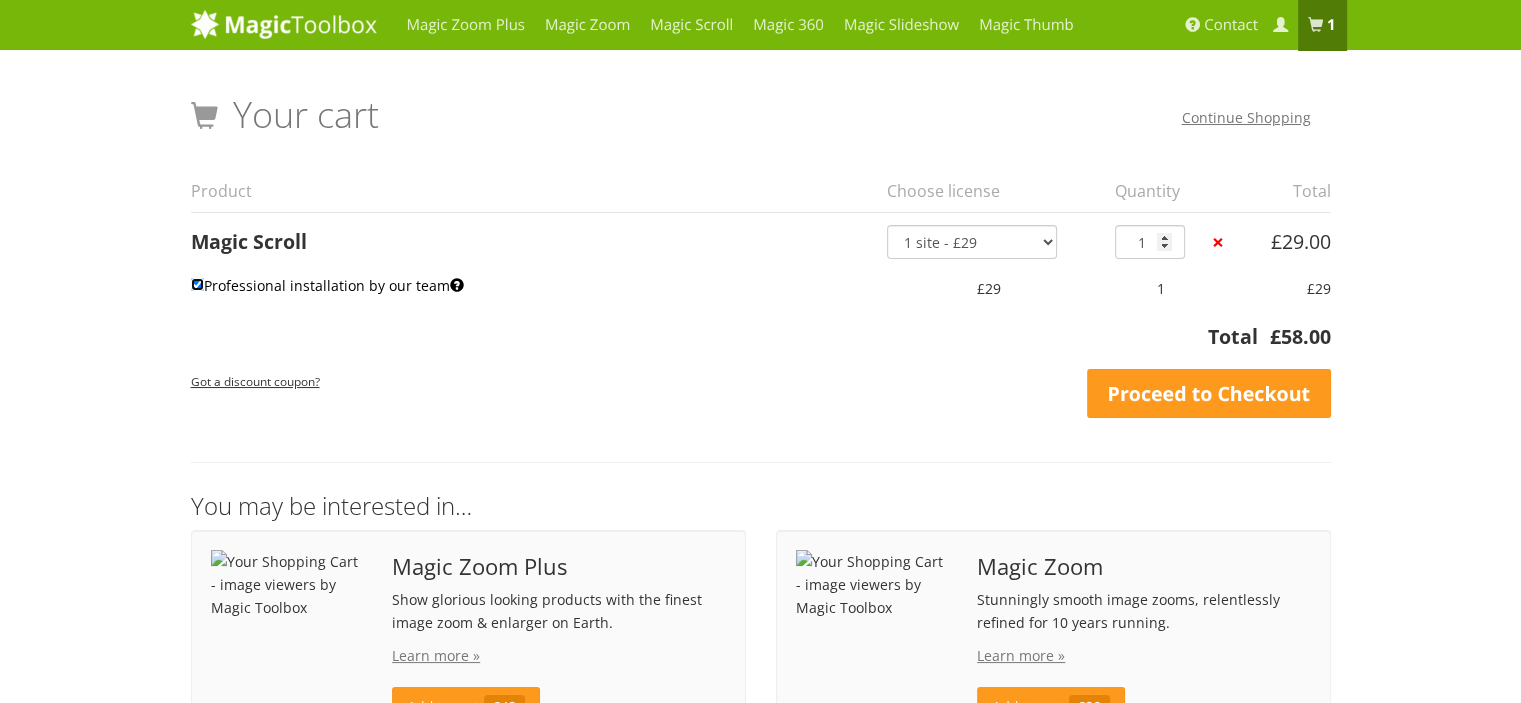 click on "Professional installation by our team" at bounding box center [197, 284] 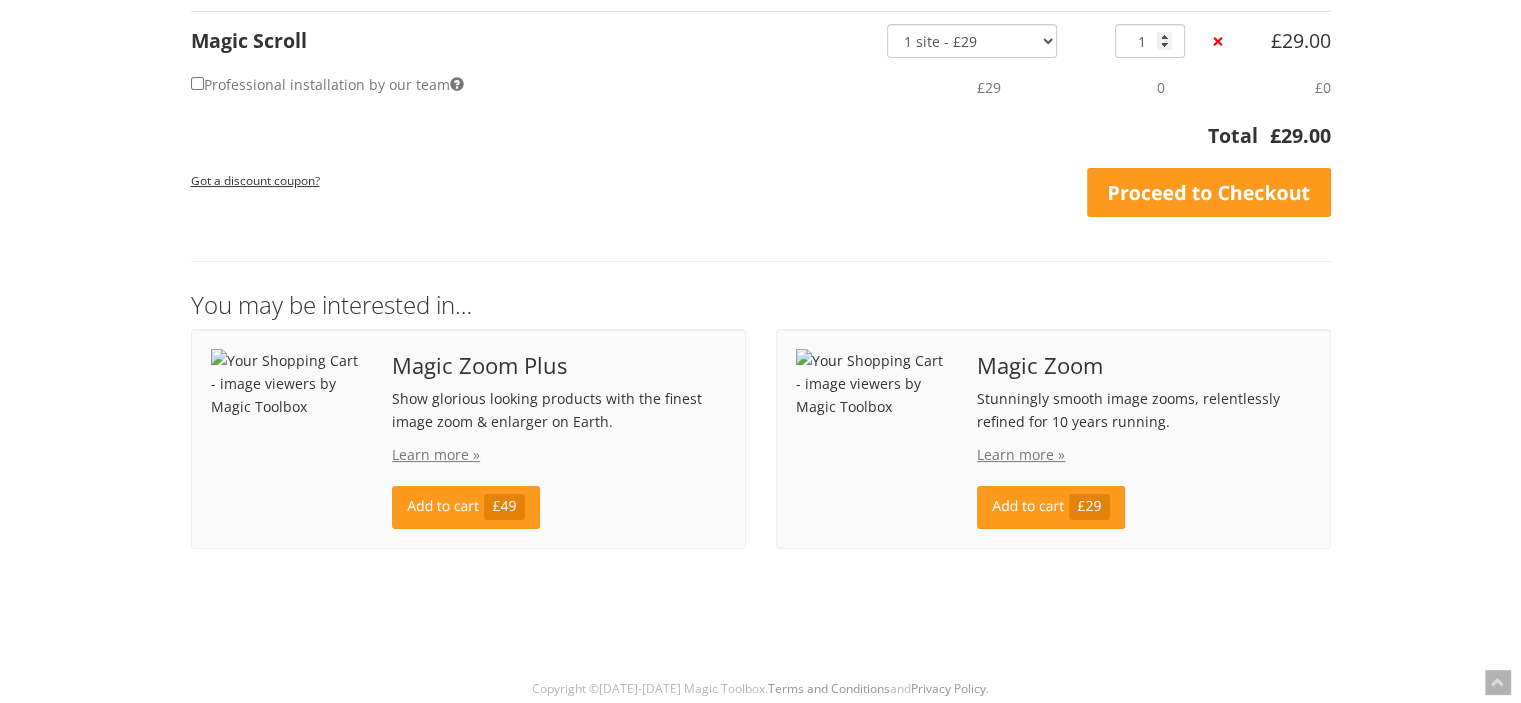 scroll, scrollTop: 203, scrollLeft: 0, axis: vertical 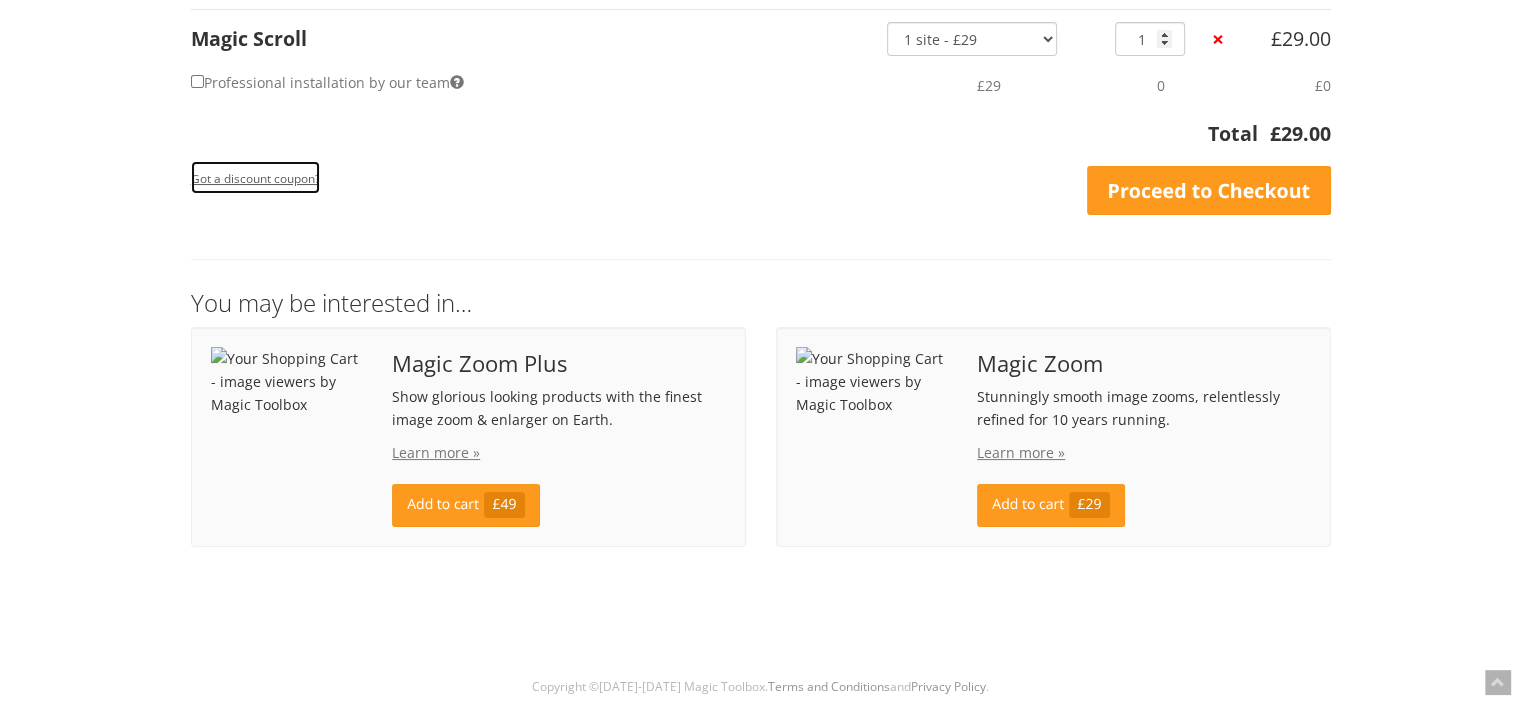 click on "Got a discount coupon?" at bounding box center [255, 178] 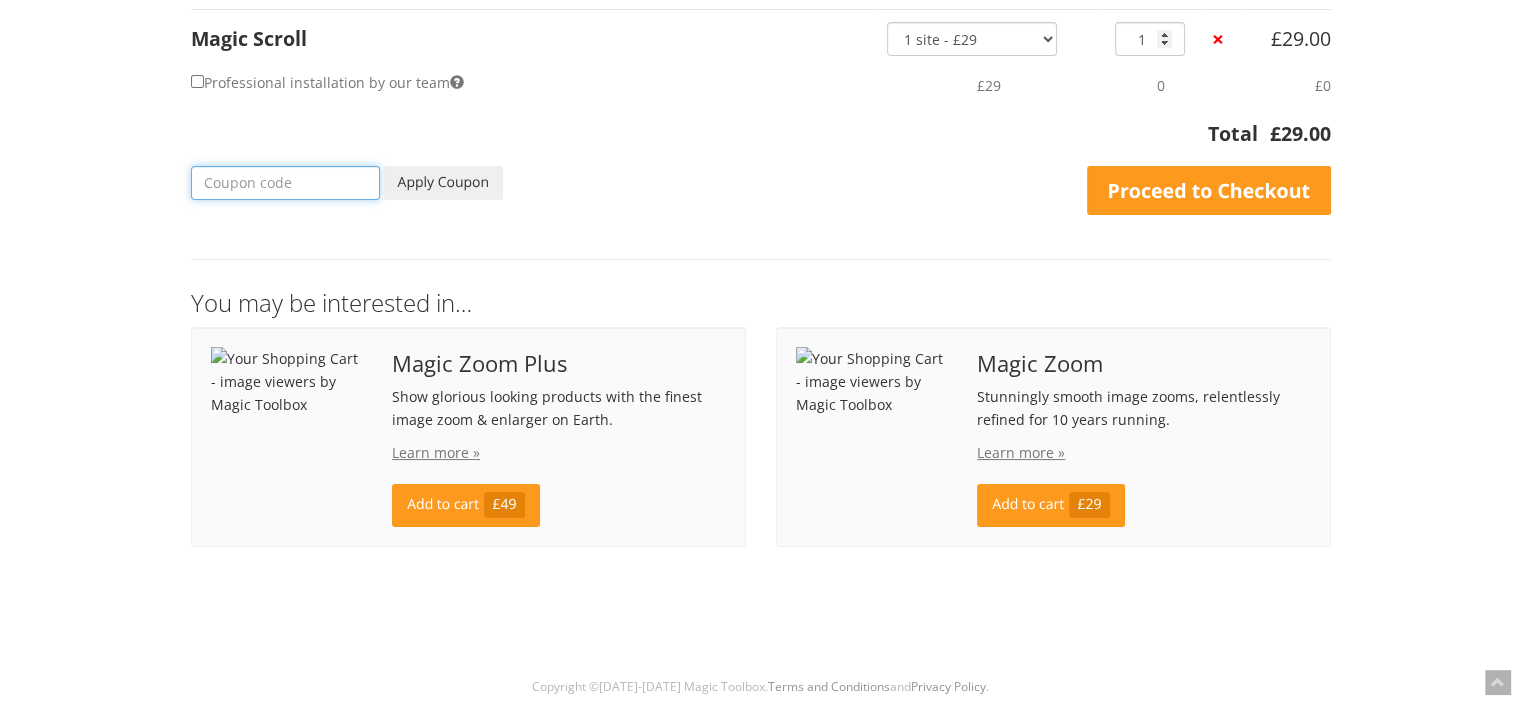 click at bounding box center [285, 183] 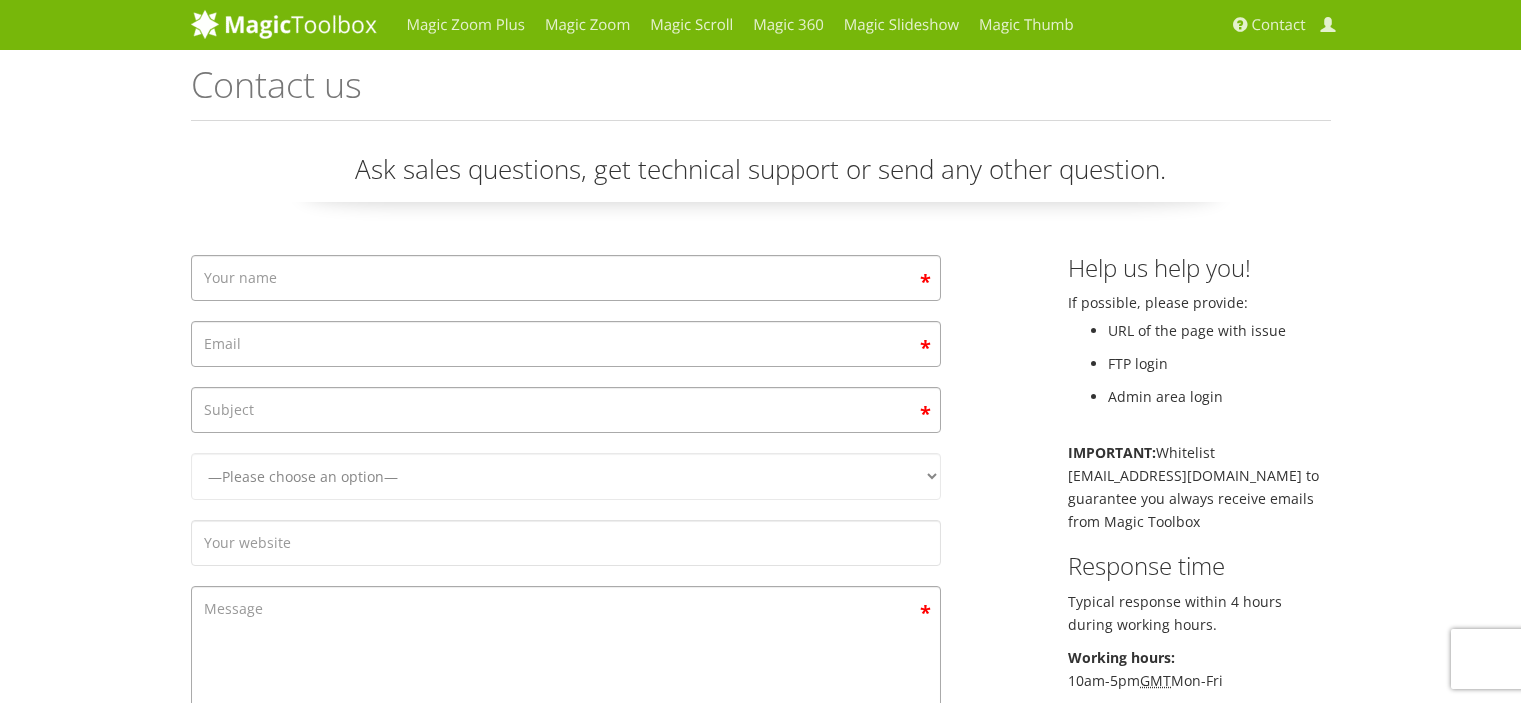 scroll, scrollTop: 0, scrollLeft: 0, axis: both 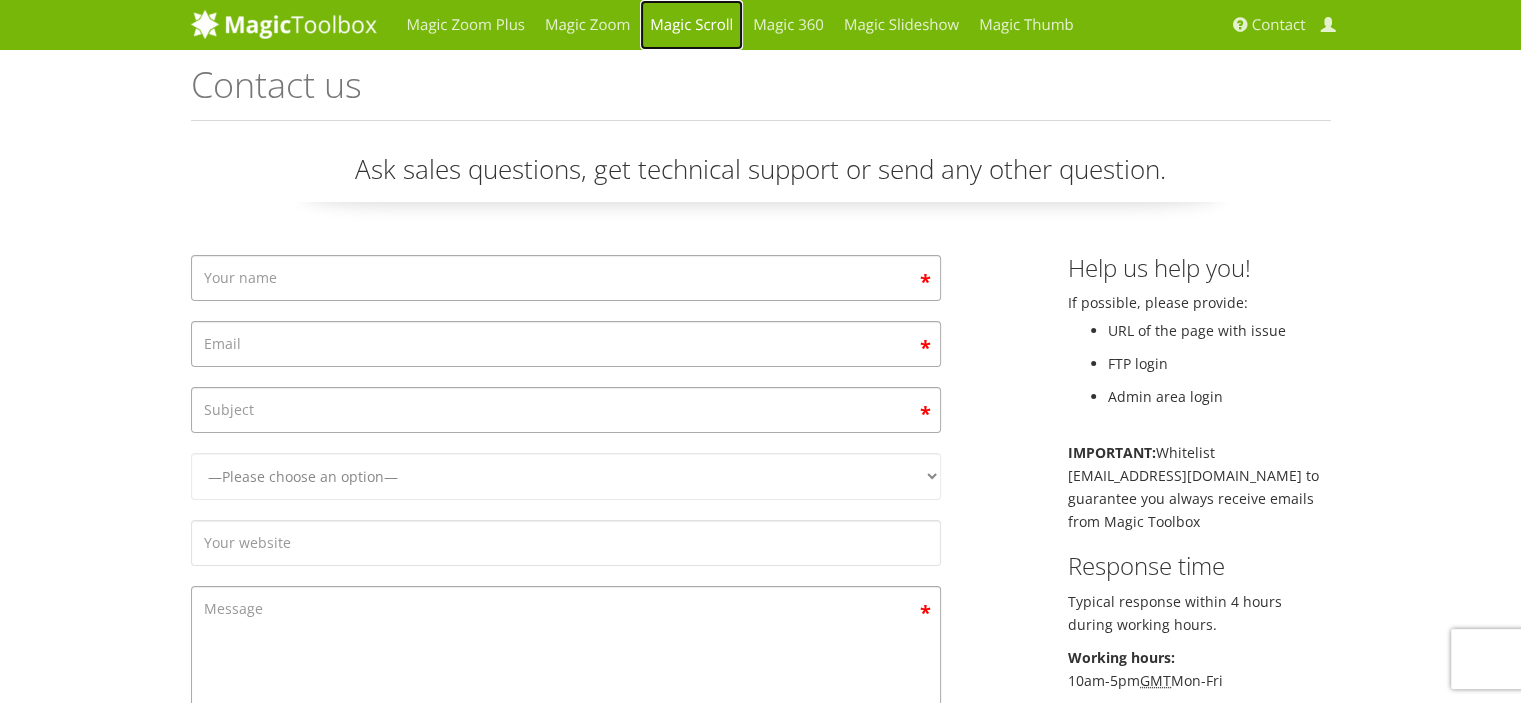click on "Magic Scroll" at bounding box center (691, 25) 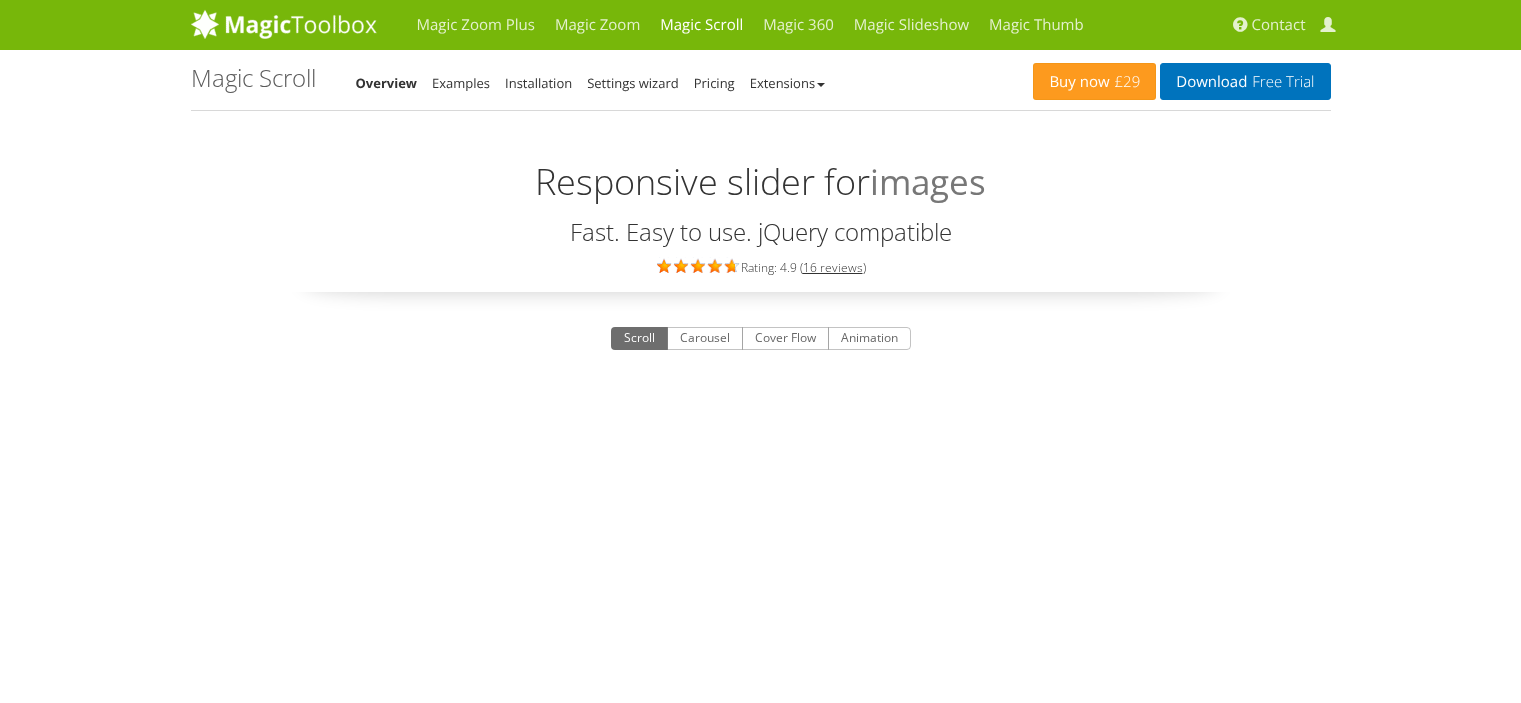 scroll, scrollTop: 0, scrollLeft: 0, axis: both 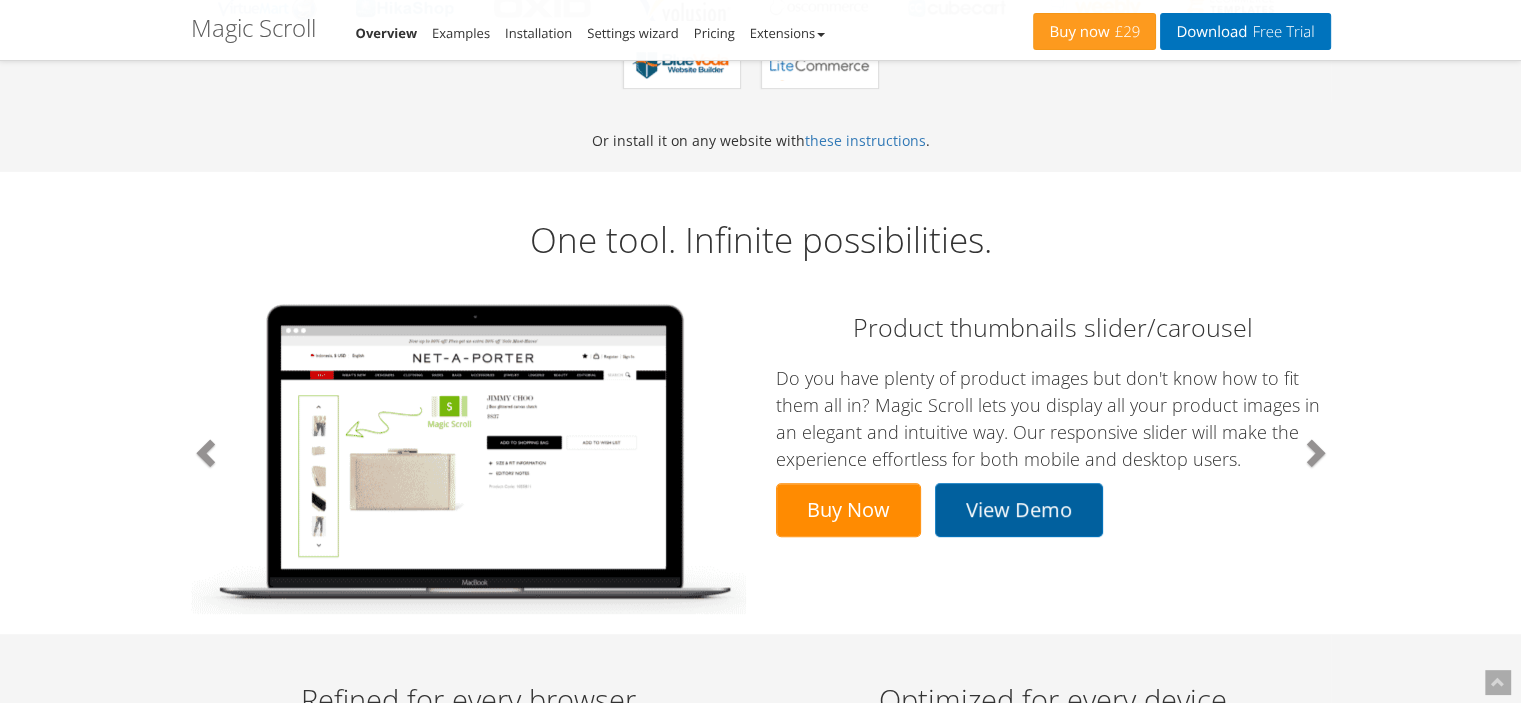 click on "View Demo" at bounding box center [1019, 510] 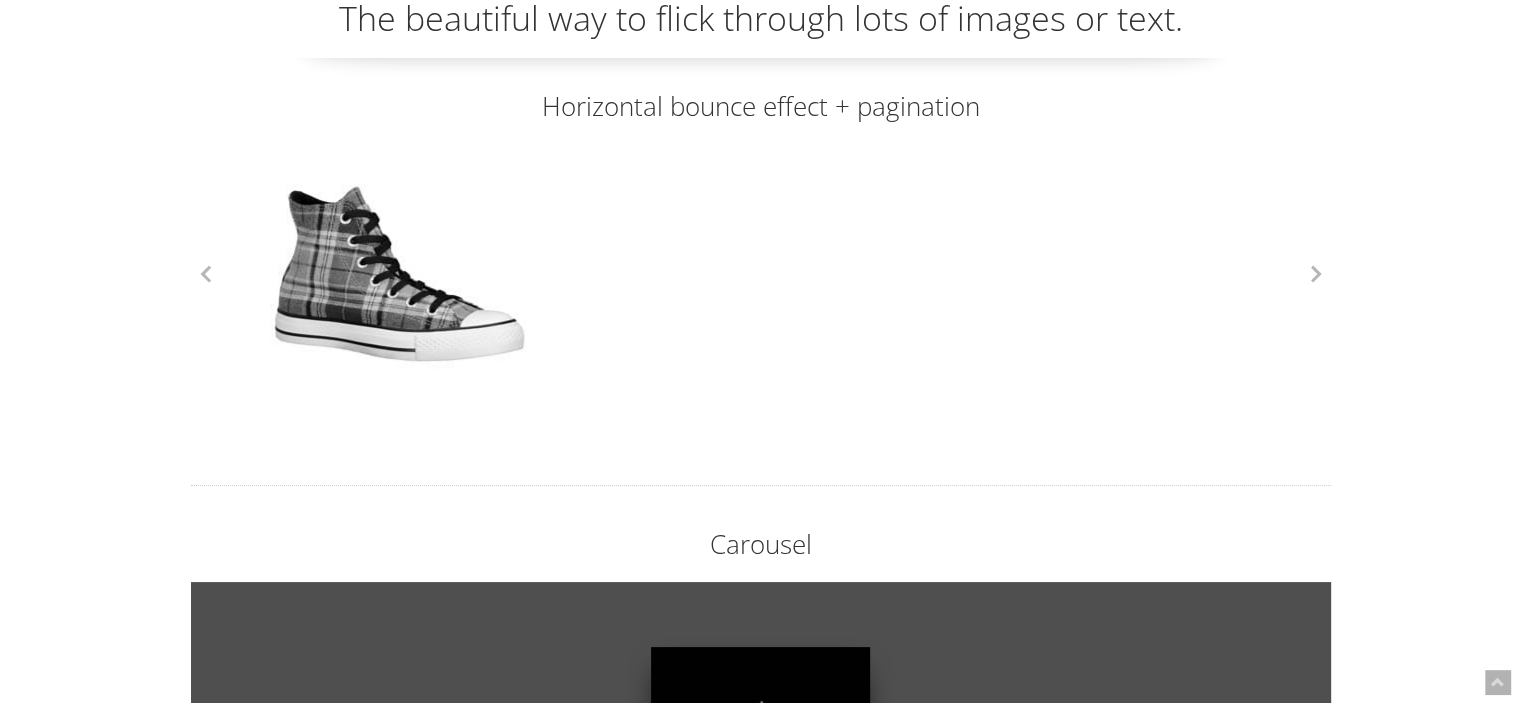 scroll, scrollTop: 131, scrollLeft: 0, axis: vertical 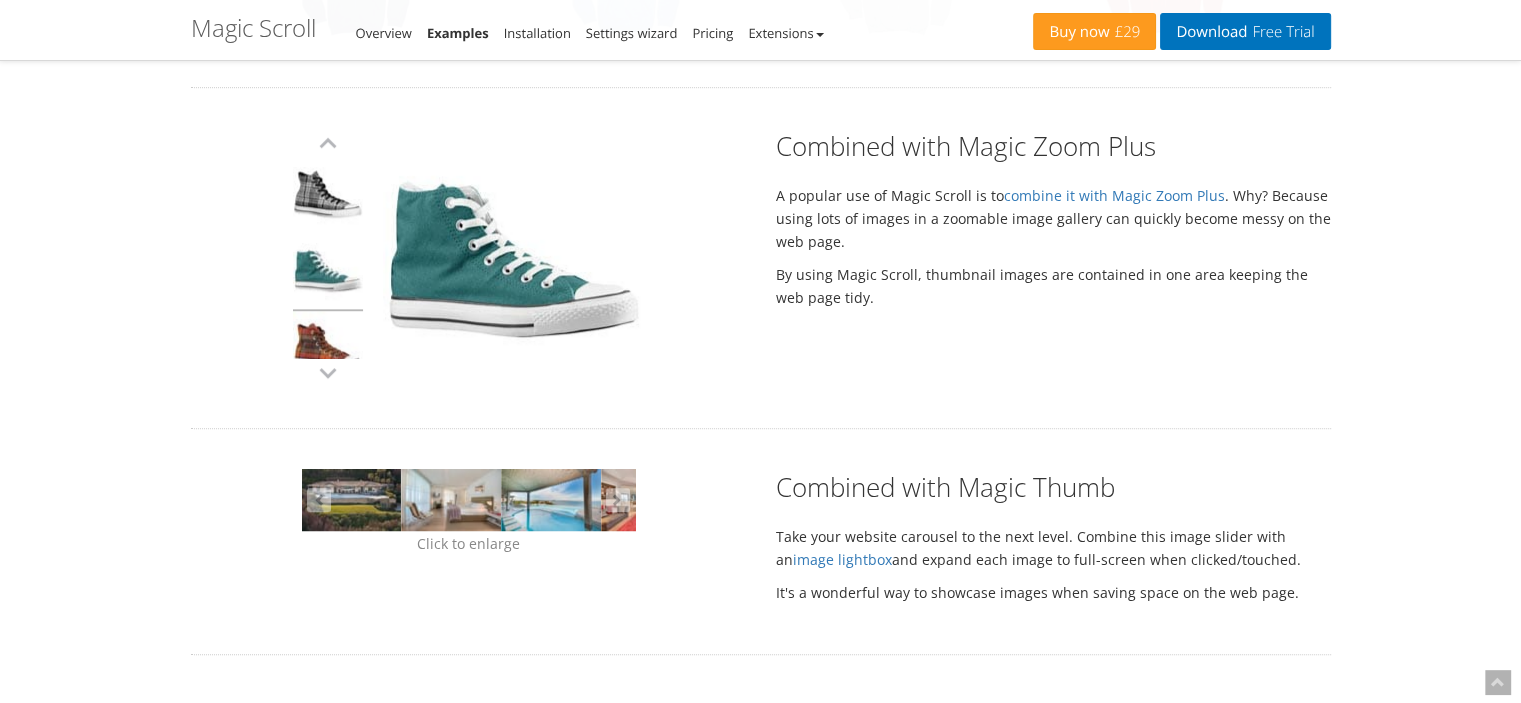click at bounding box center (513, 258) 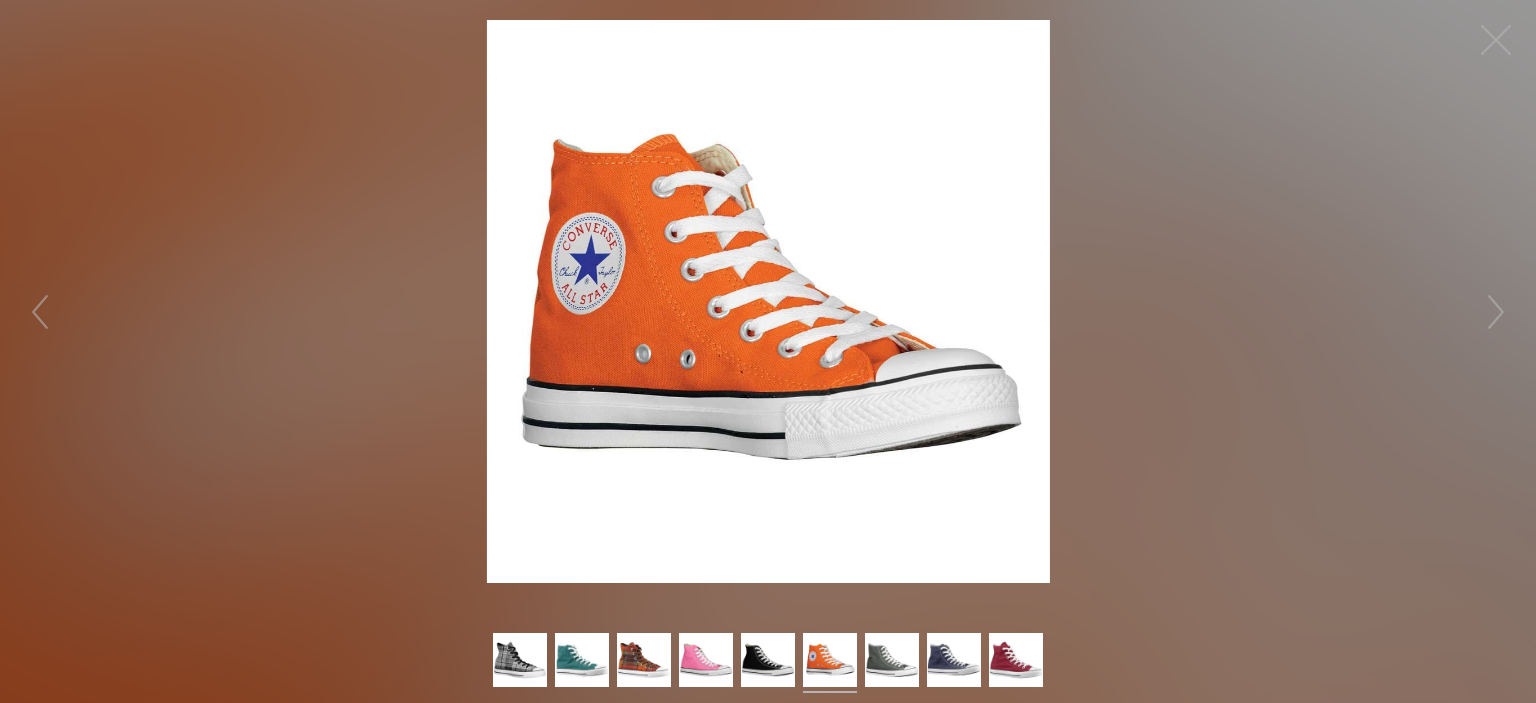 click at bounding box center (830, 663) 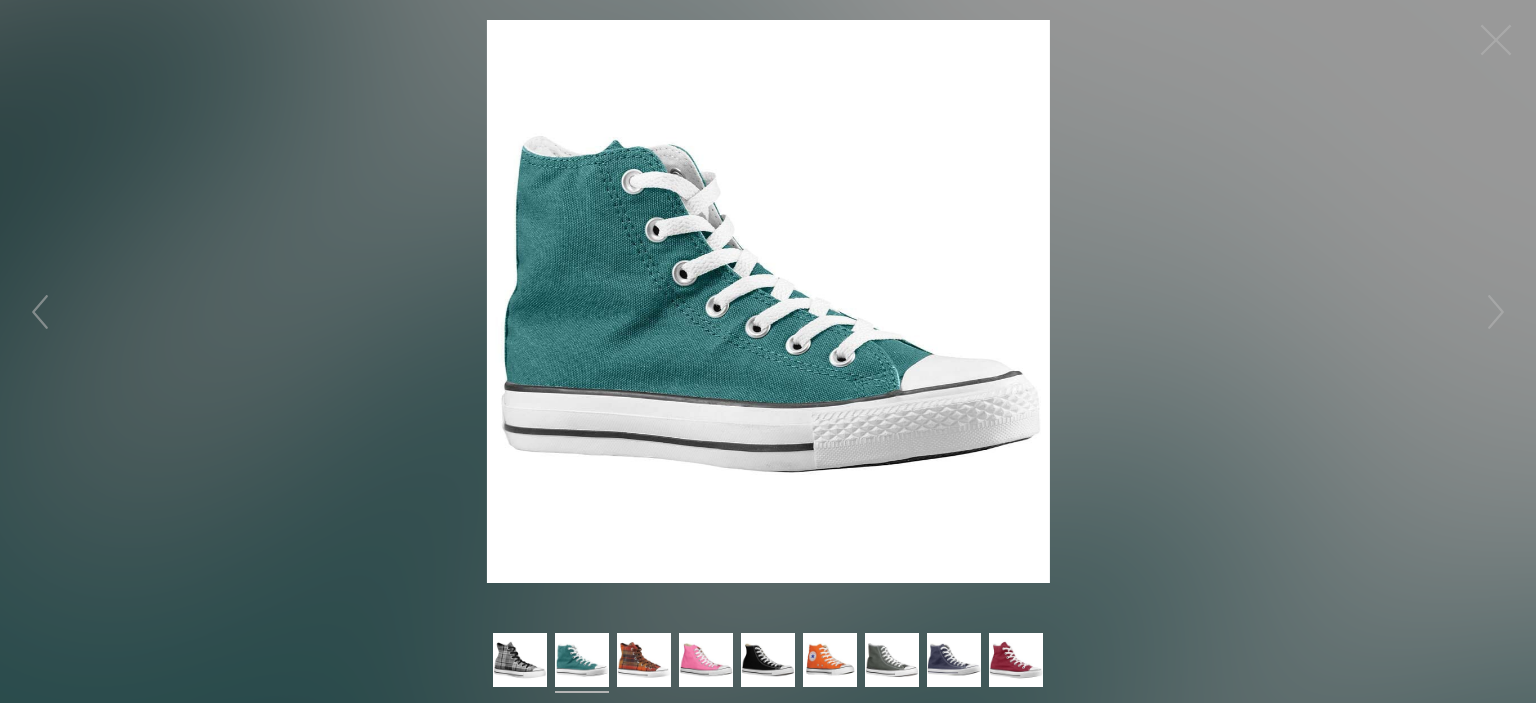 click at bounding box center (768, 301) 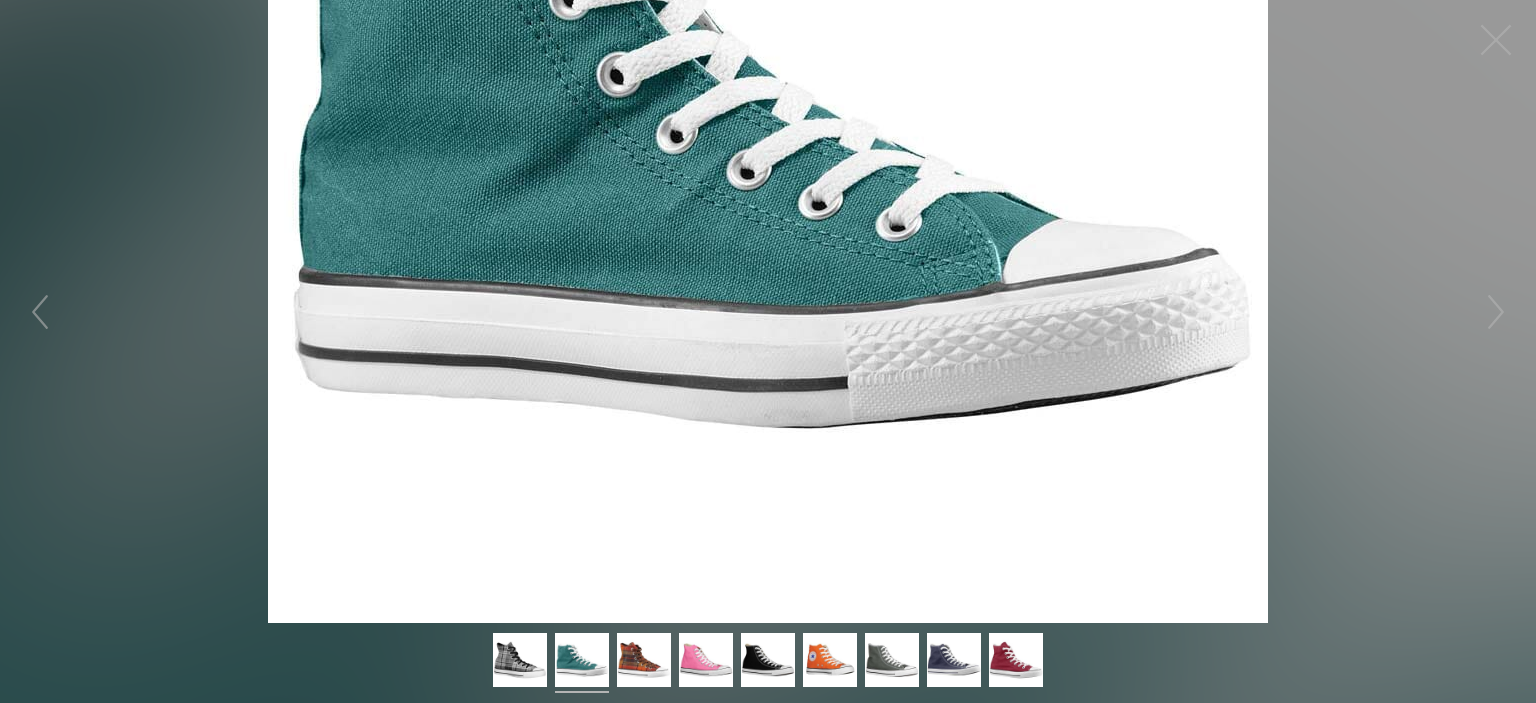 click on "Click to expand" at bounding box center (768, 311) 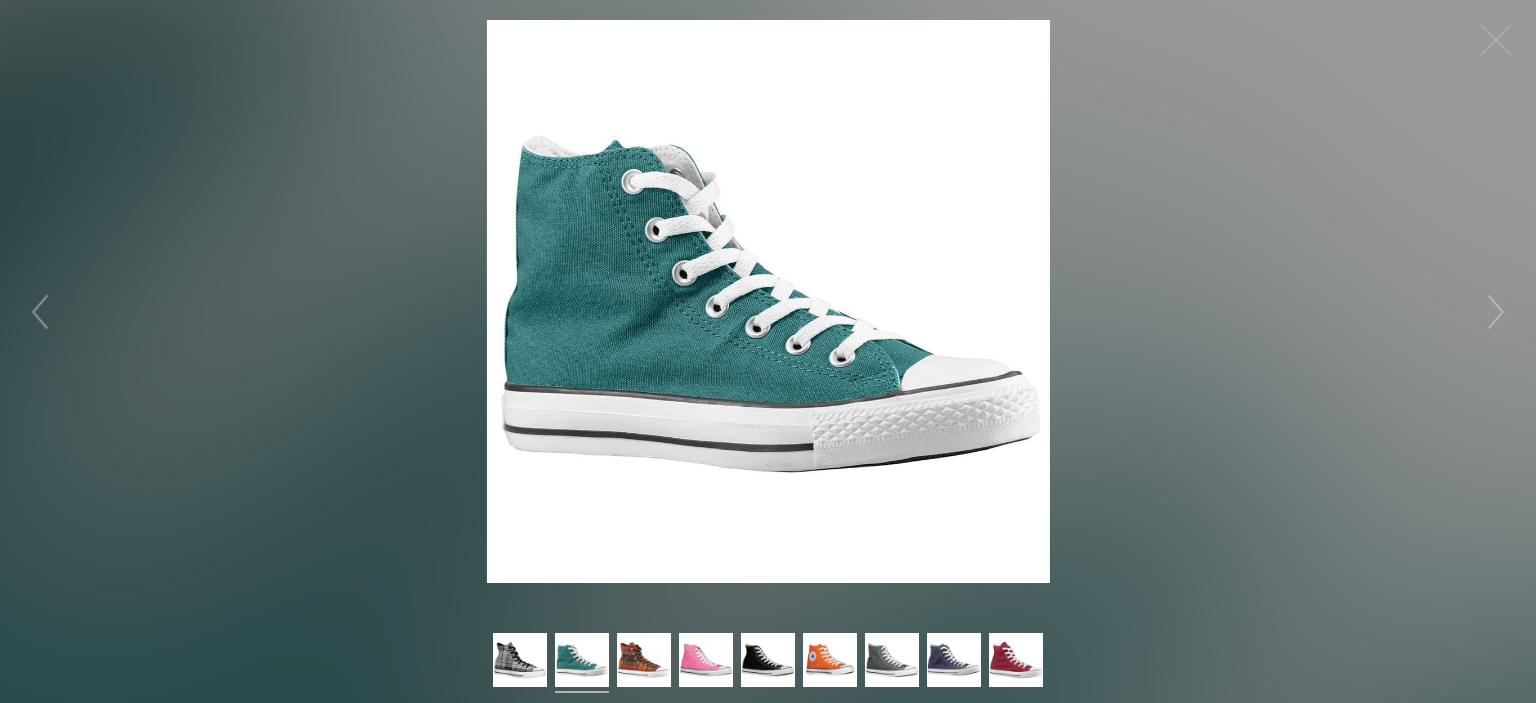 click at bounding box center (1496, 312) 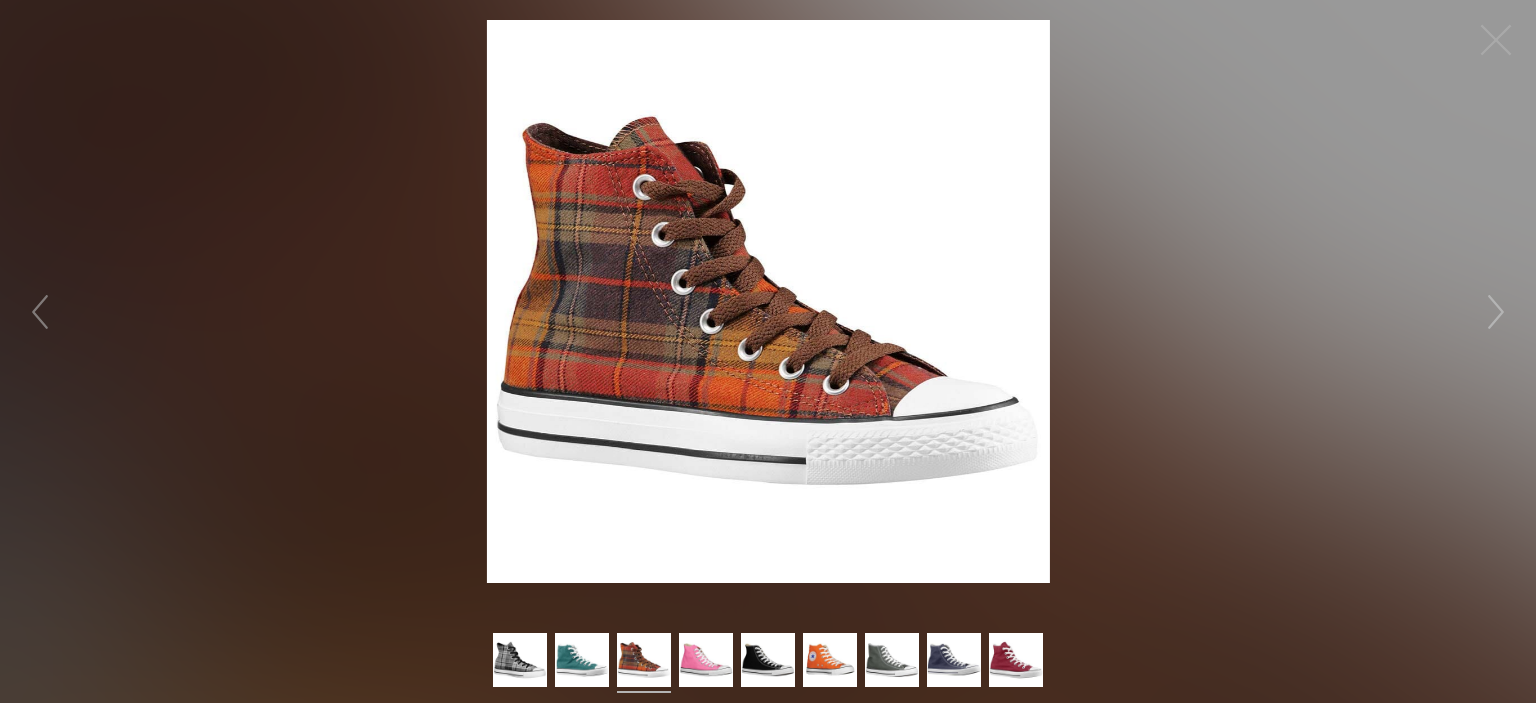 click at bounding box center [1496, 312] 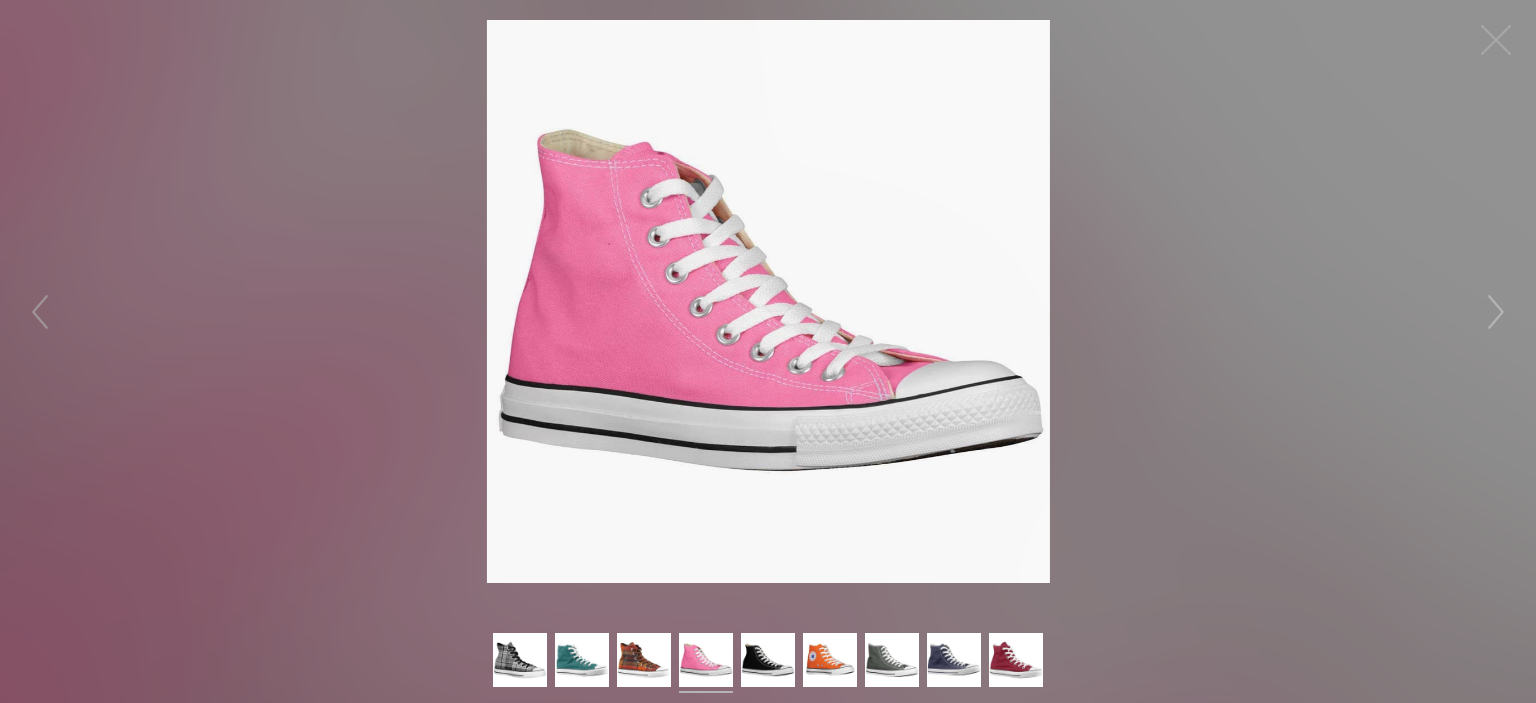 click at bounding box center (1496, 312) 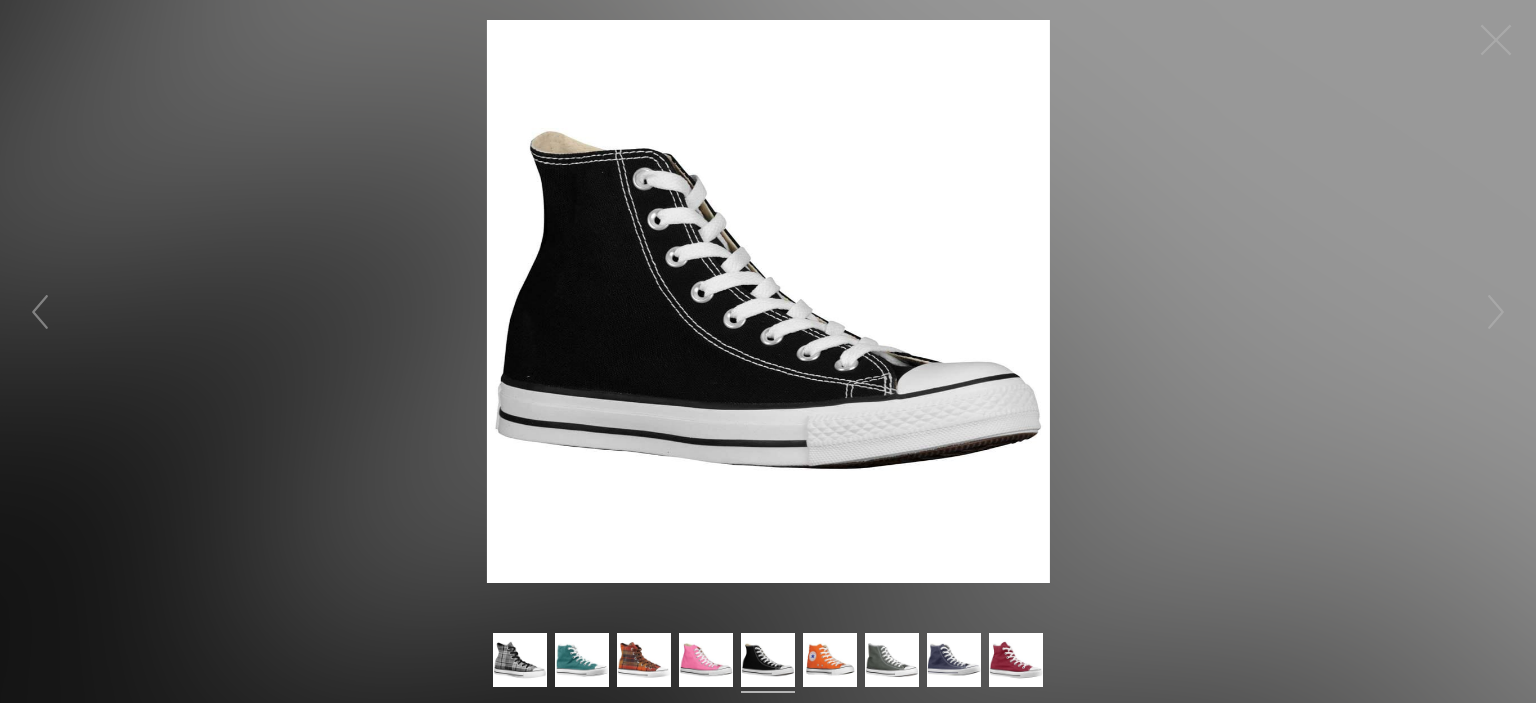 click on "Click to expand" at bounding box center (768, 301) 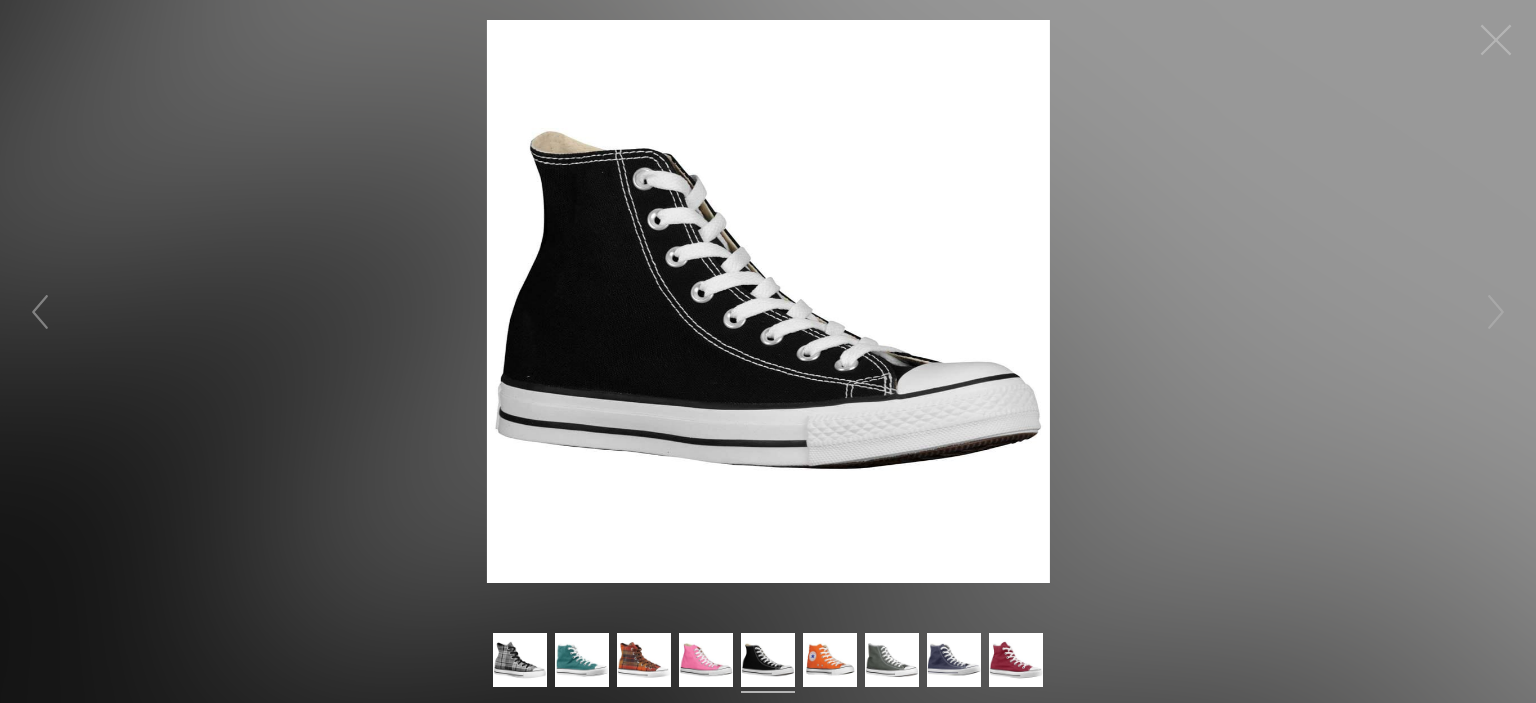 click at bounding box center (1496, 40) 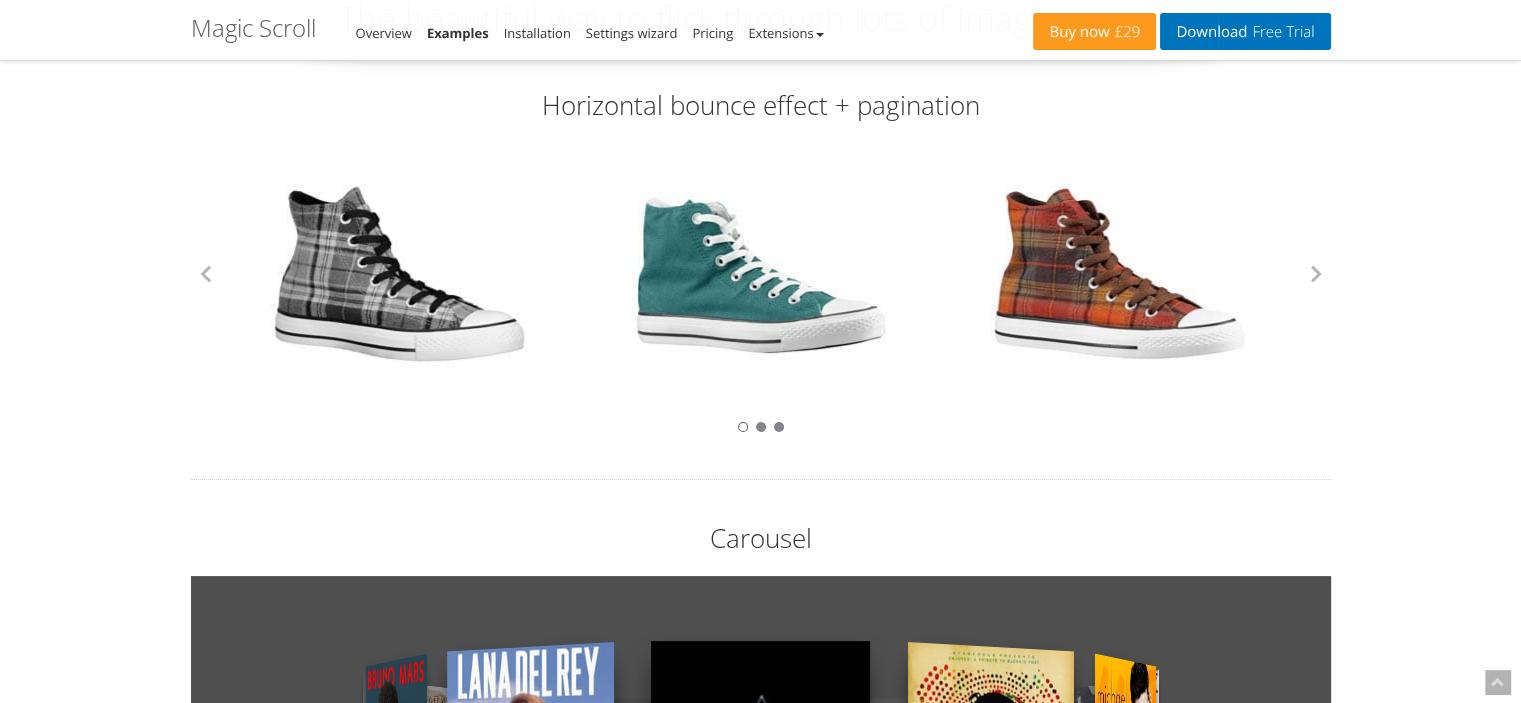 scroll, scrollTop: 0, scrollLeft: 0, axis: both 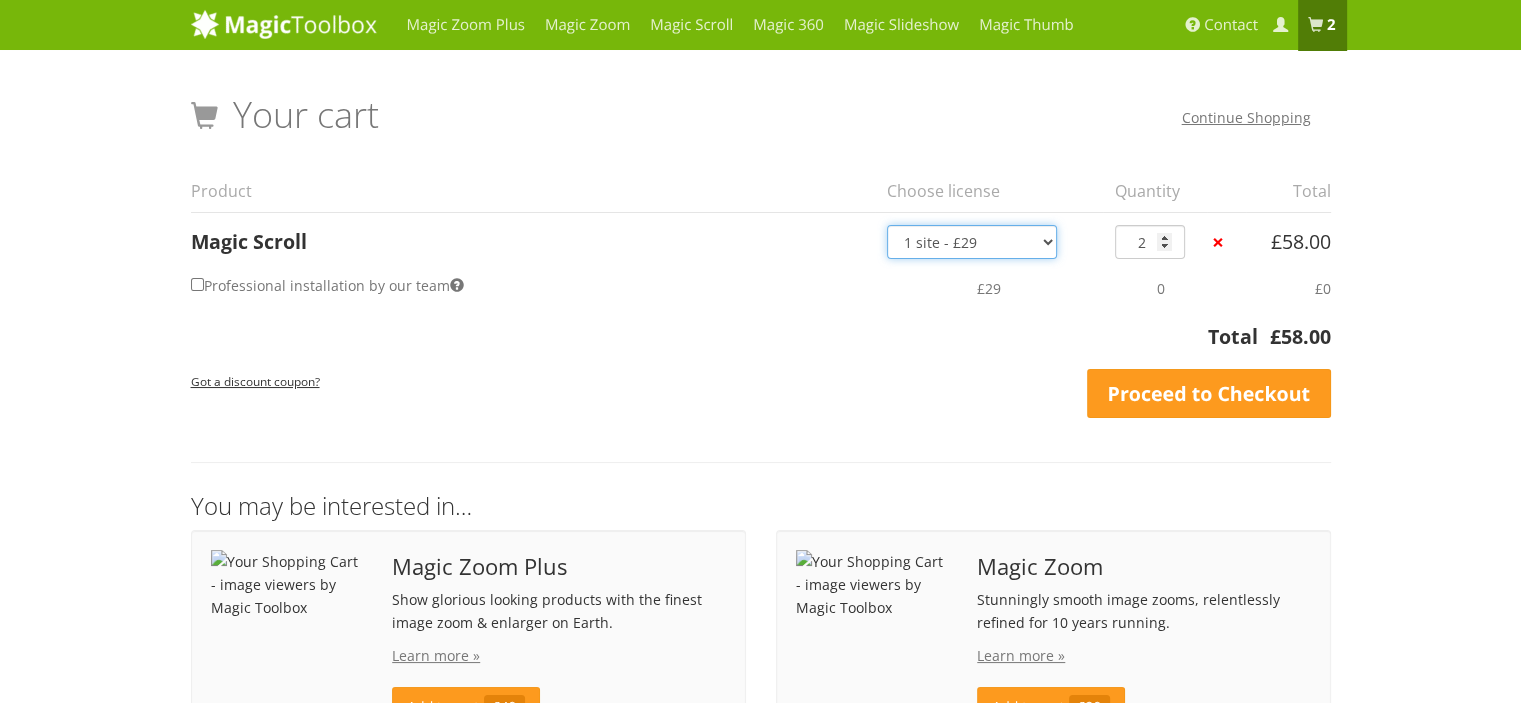 click on "1 site - £29 5 websites - £95 10 websites - £175 Unlimited - £399 Bundled - £899" at bounding box center [972, 242] 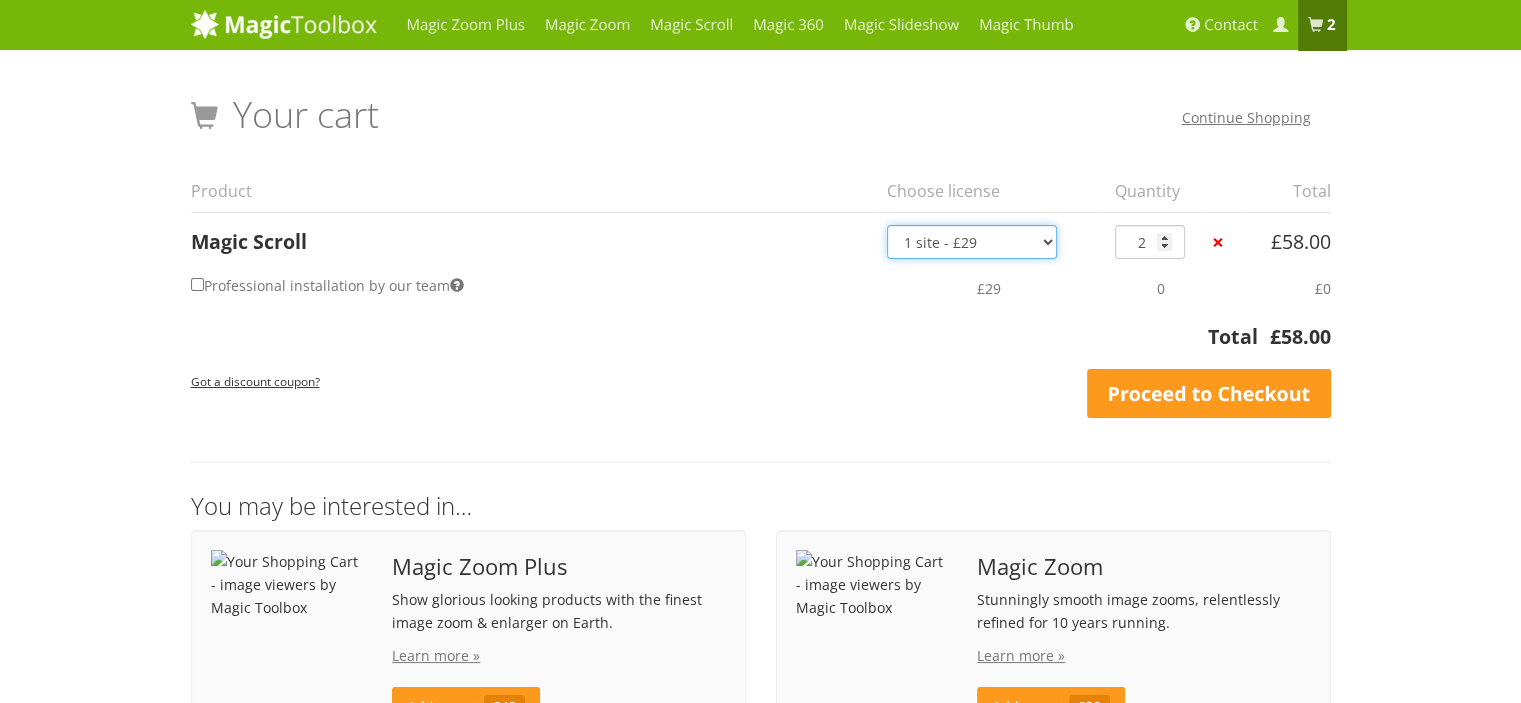 click on "1 site - £29 5 websites - £95 10 websites - £175 Unlimited - £399 Bundled - £899" at bounding box center [972, 242] 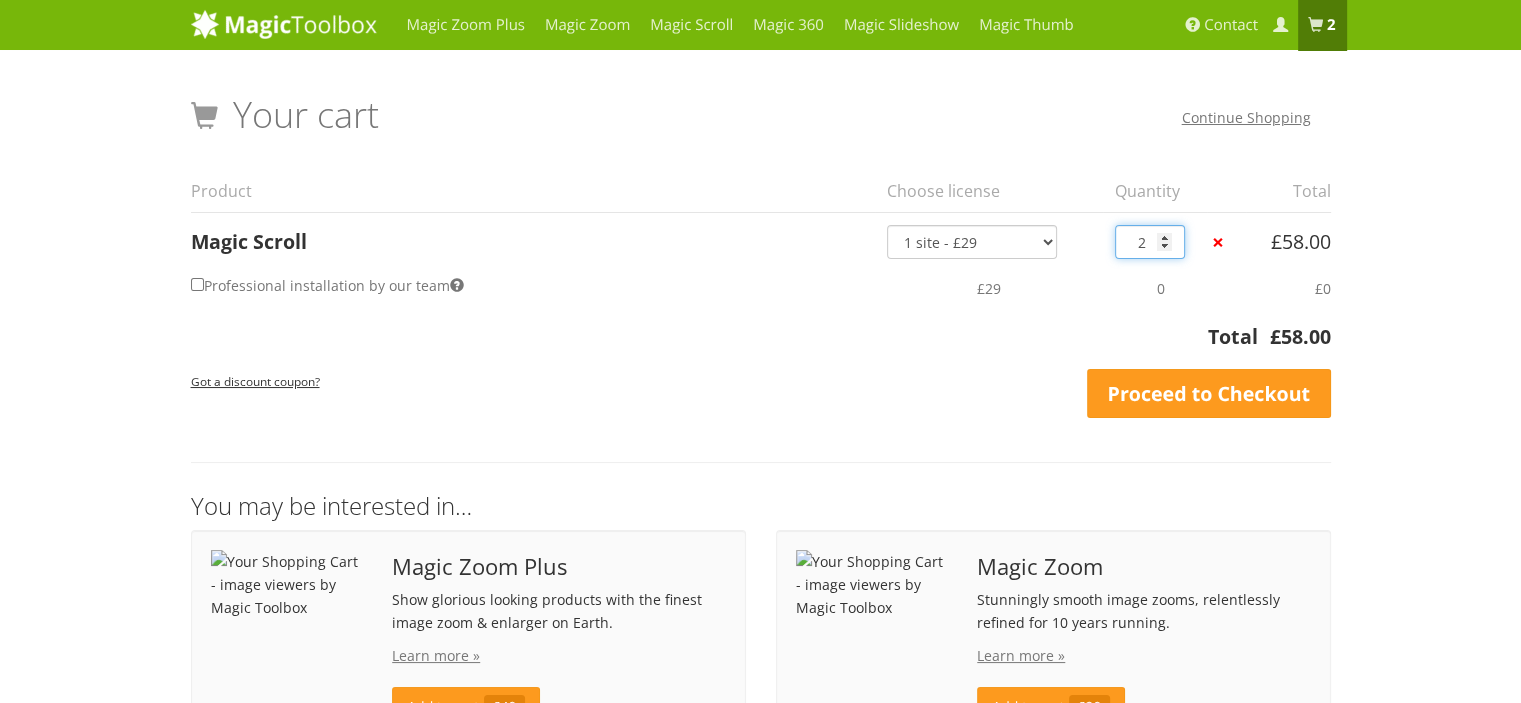 click on "2" at bounding box center (1150, 242) 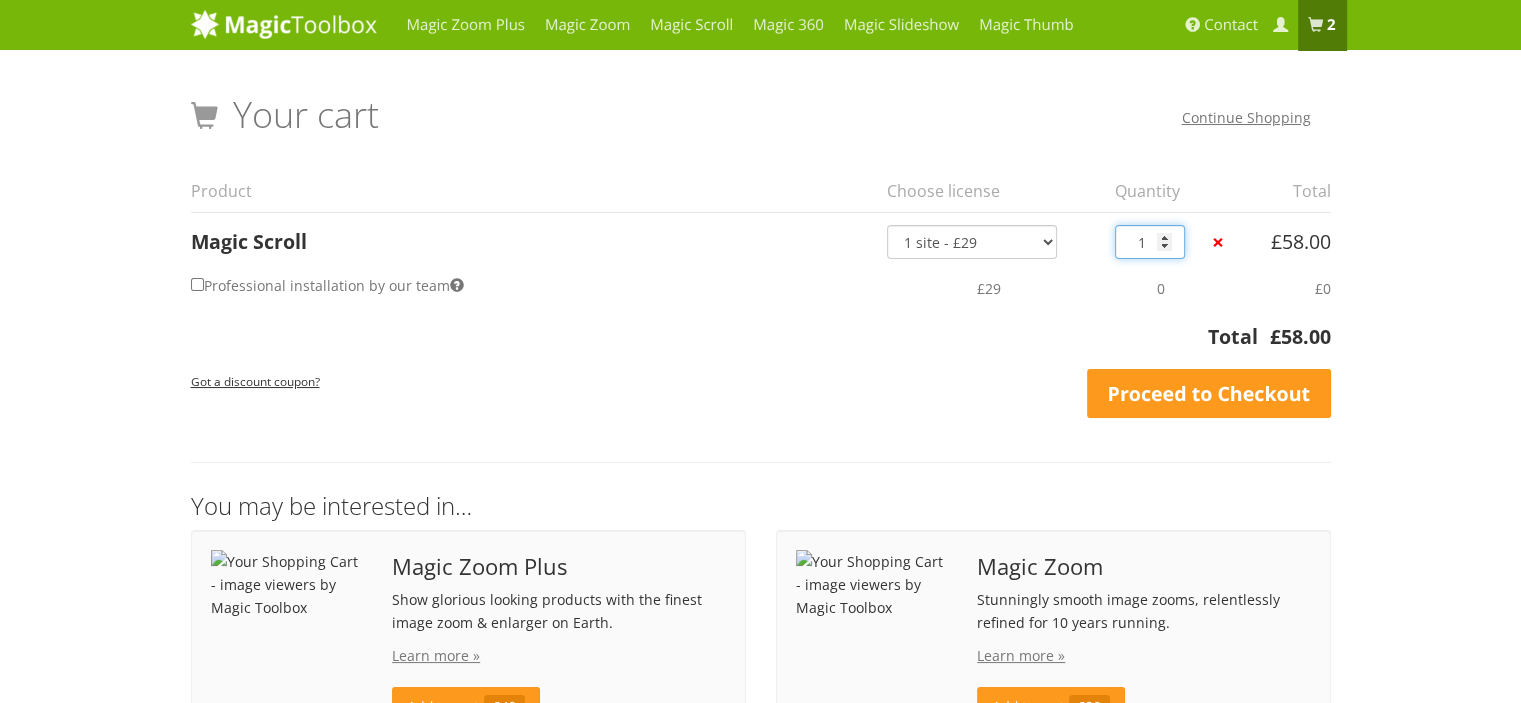 type on "1" 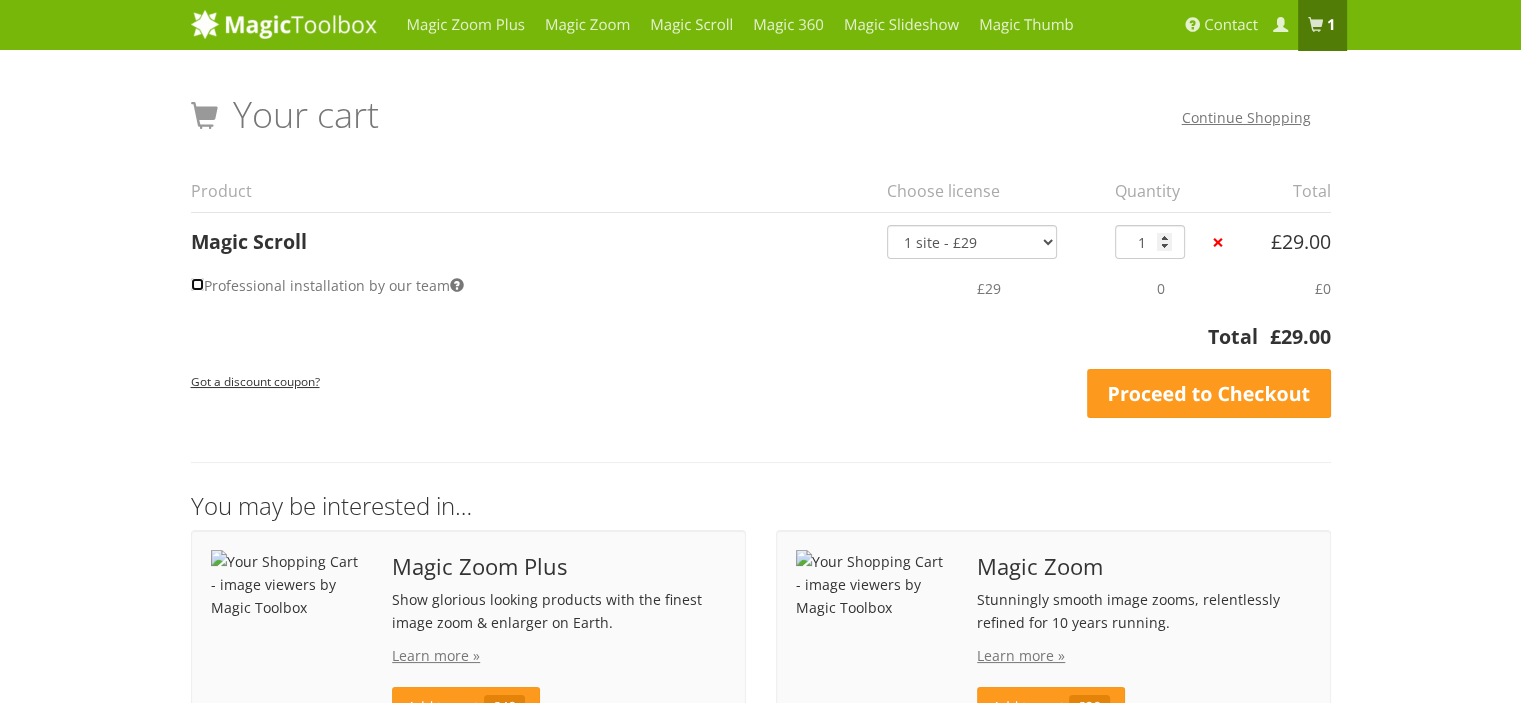 click on "Professional installation by our team" at bounding box center [197, 284] 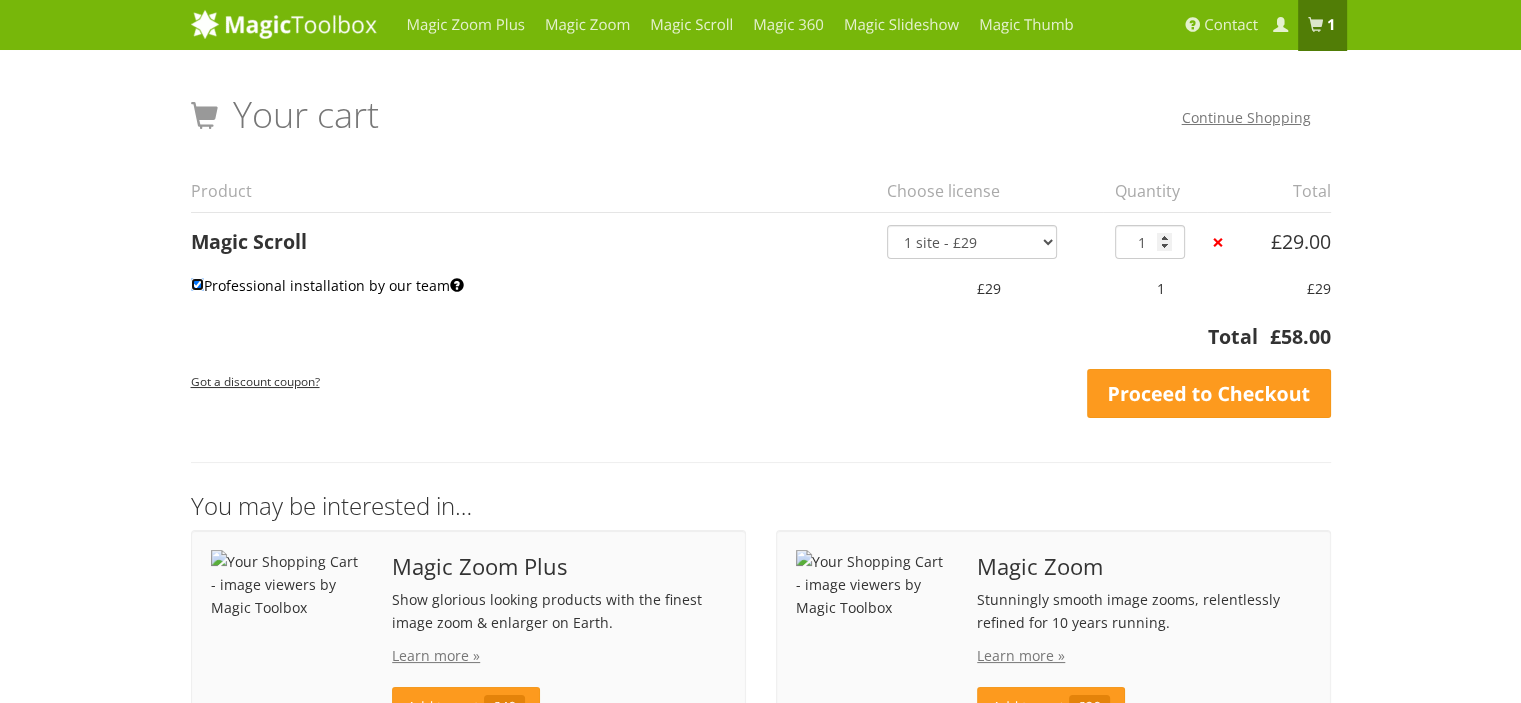click on "Professional installation by our team" at bounding box center [197, 284] 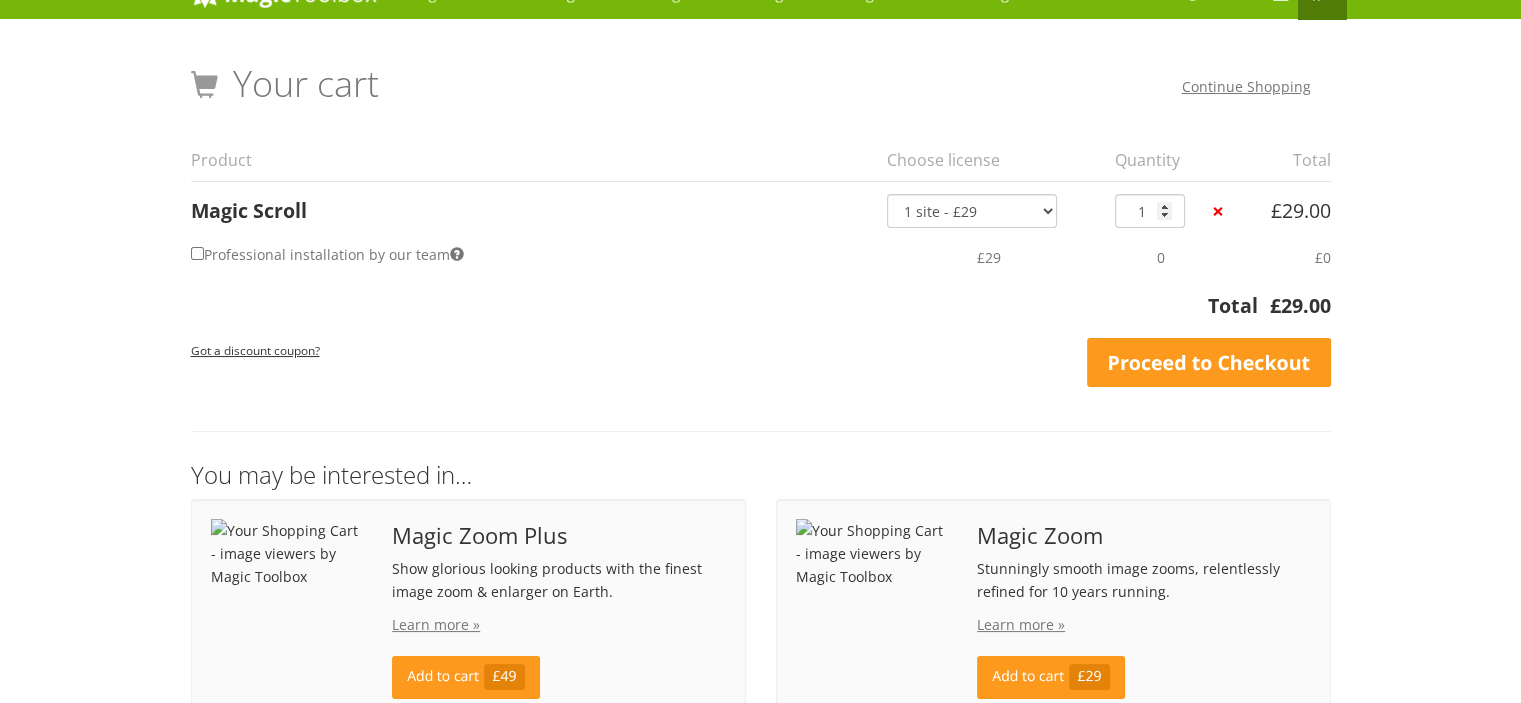 scroll, scrollTop: 0, scrollLeft: 0, axis: both 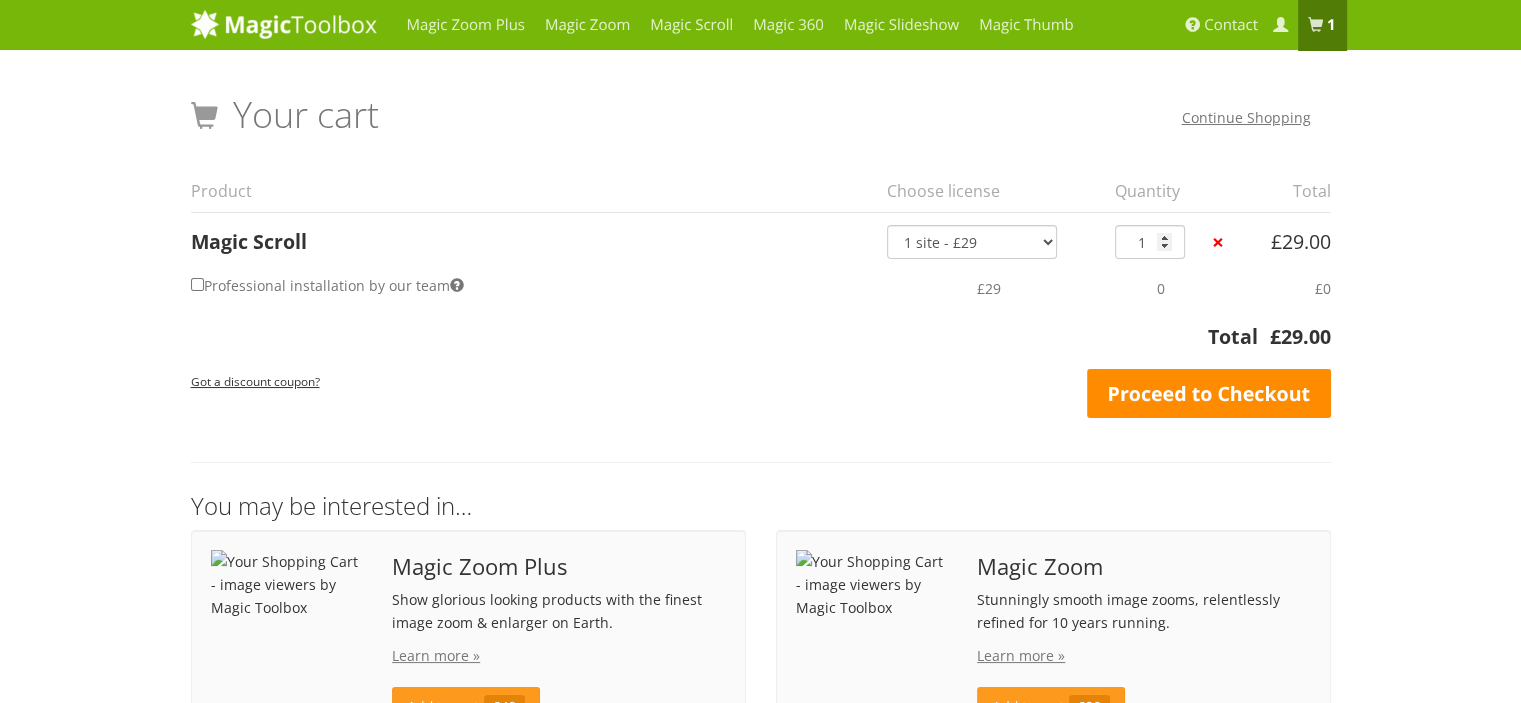 click on "Proceed to Checkout" at bounding box center [1209, 394] 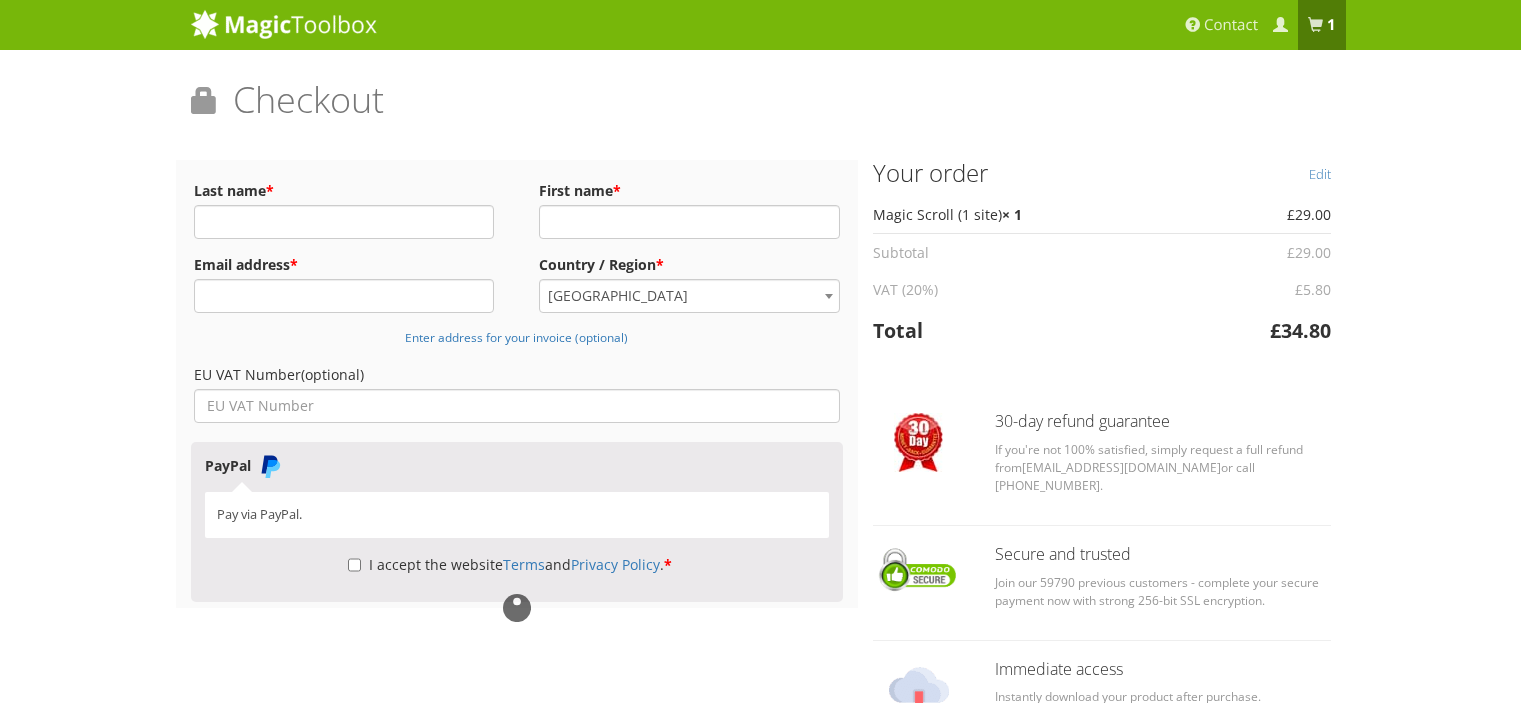 scroll, scrollTop: 0, scrollLeft: 0, axis: both 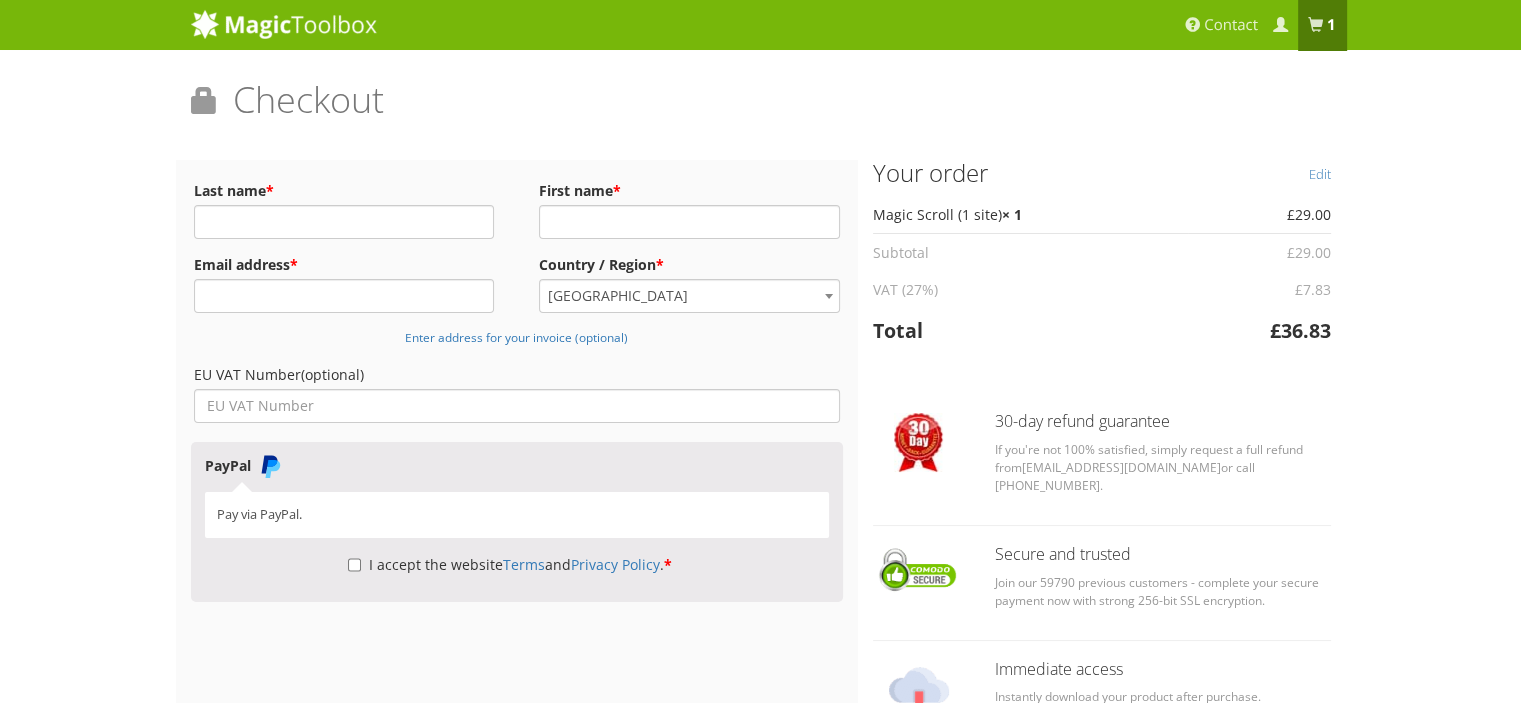 click at bounding box center (829, 296) 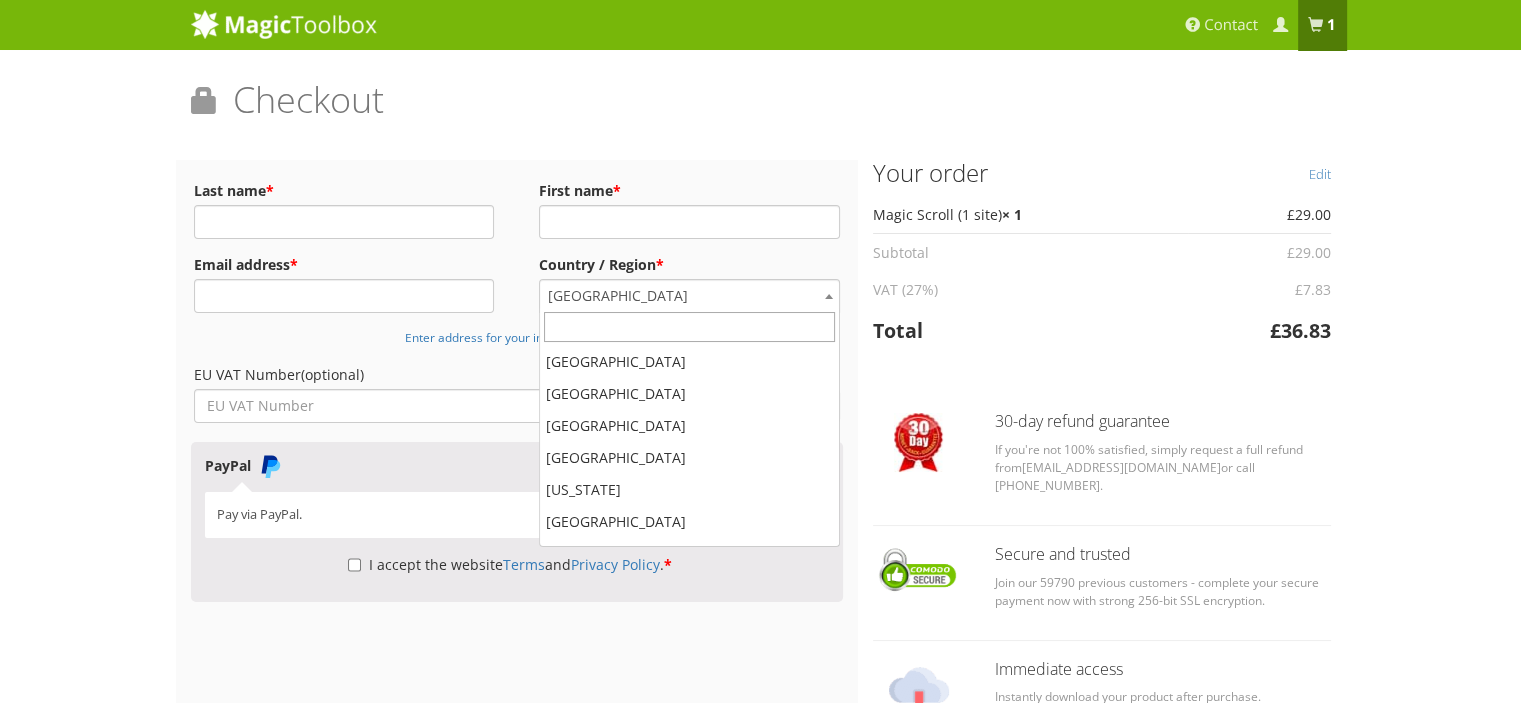 scroll, scrollTop: 3168, scrollLeft: 0, axis: vertical 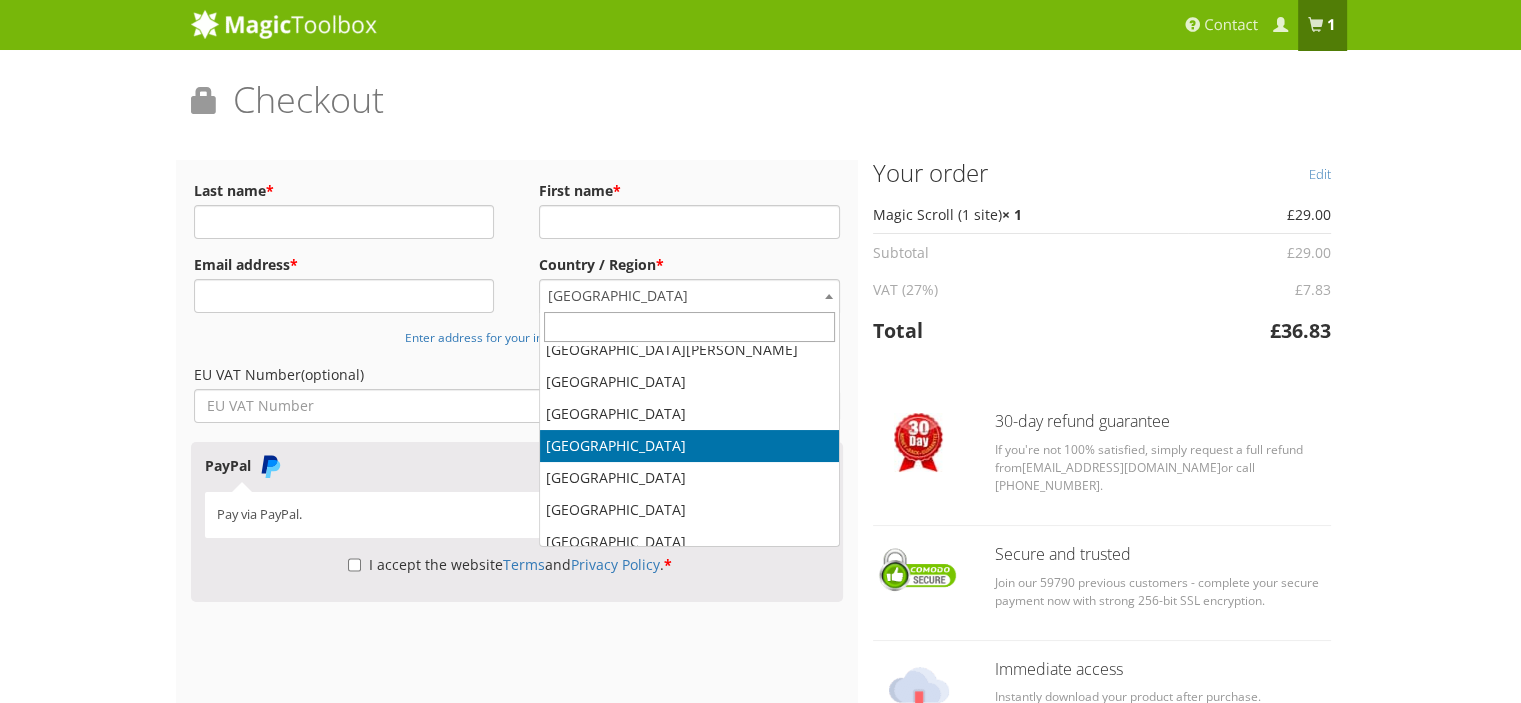 click at bounding box center [689, 327] 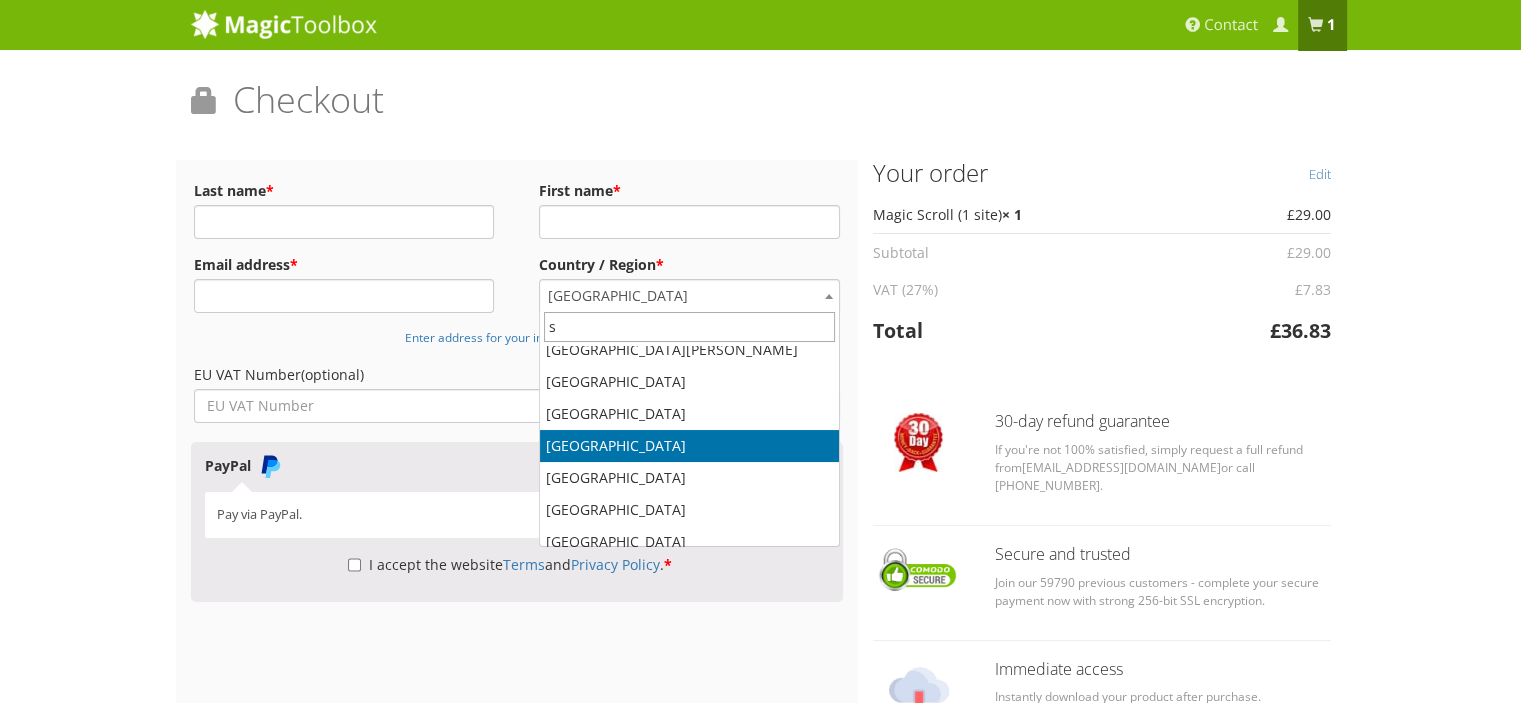 scroll, scrollTop: 0, scrollLeft: 0, axis: both 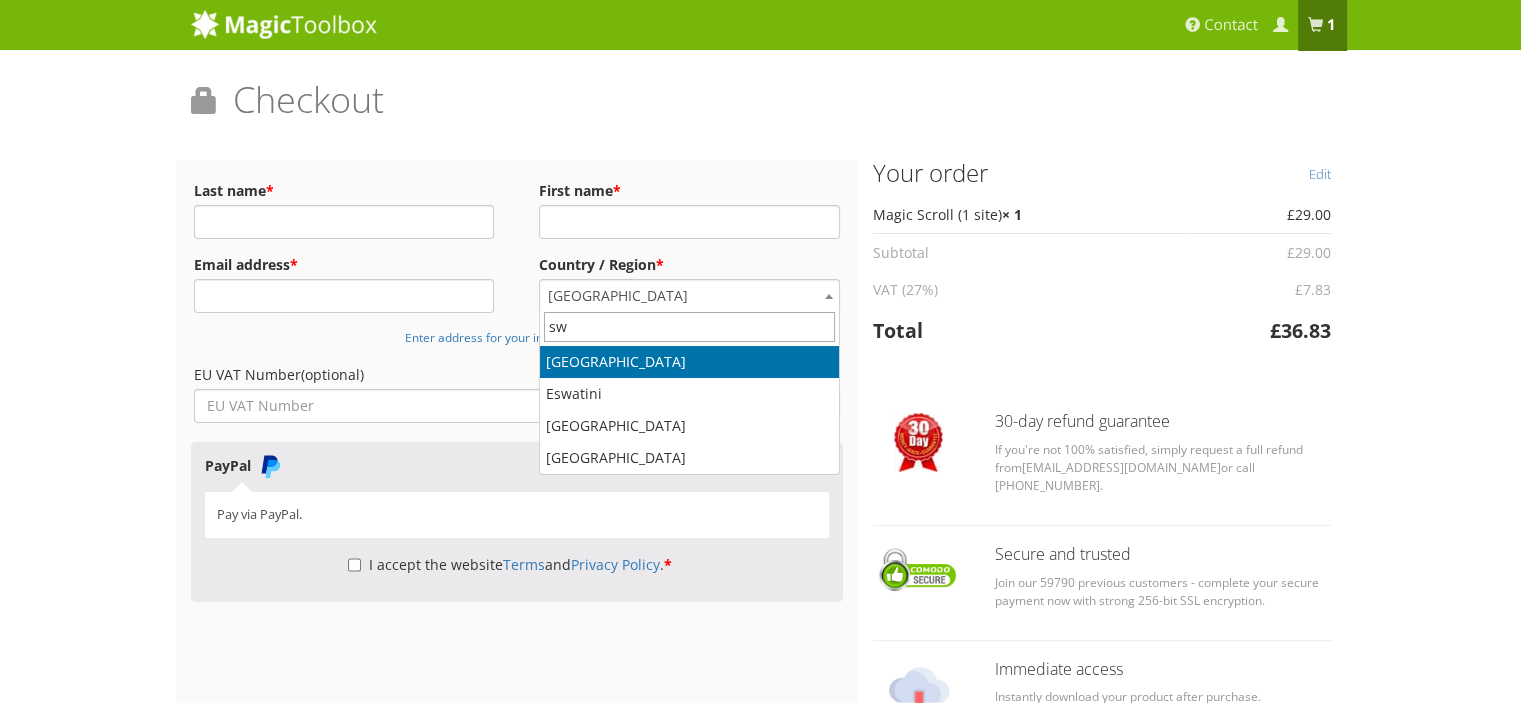 type on "sw" 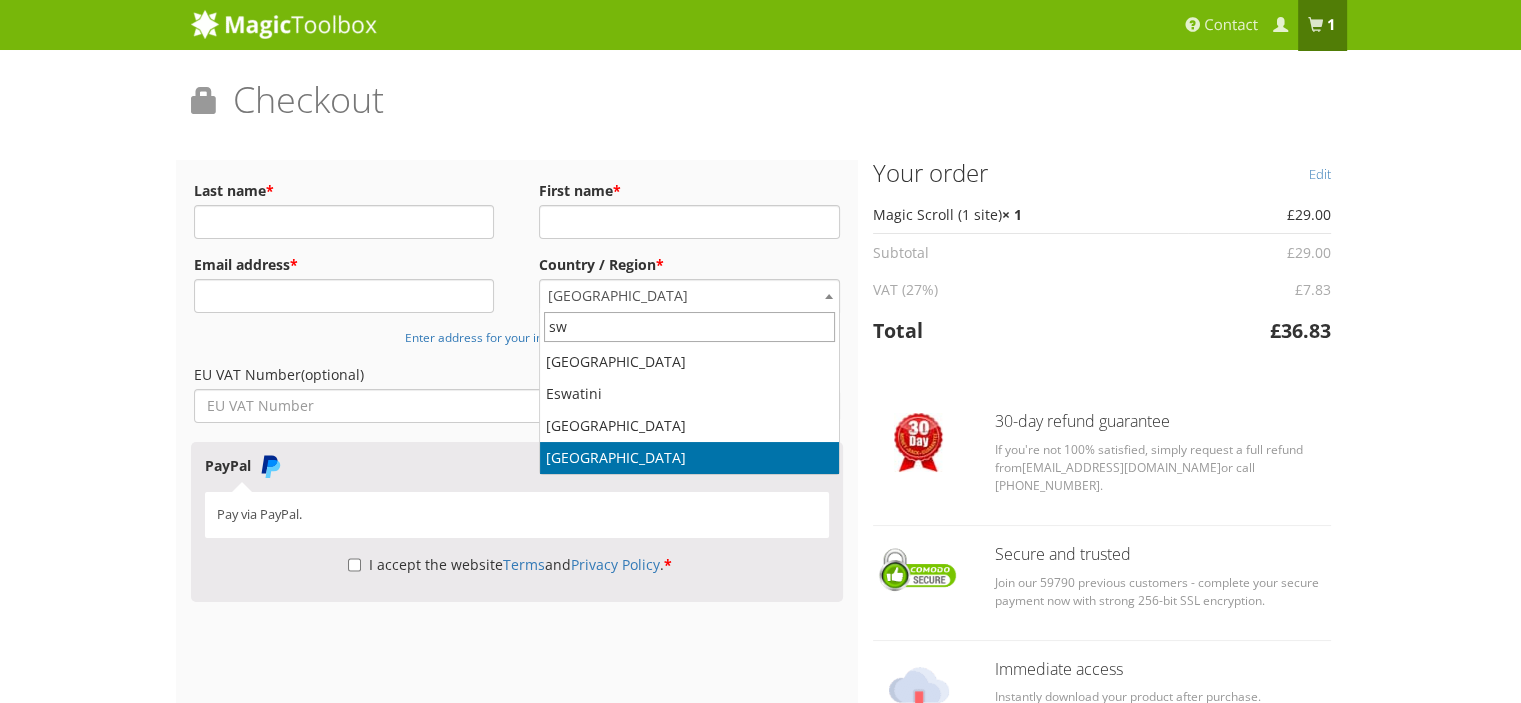 select on "CH" 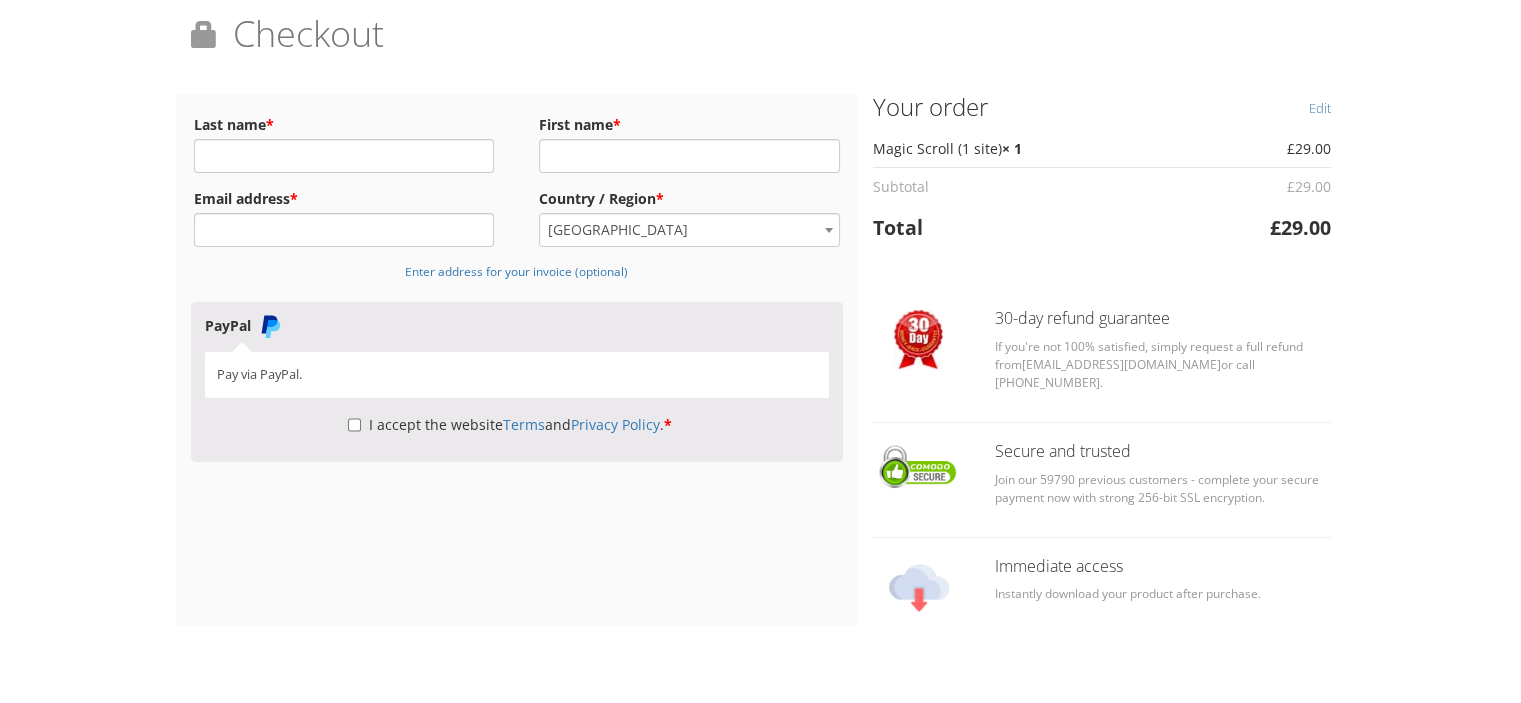 scroll, scrollTop: 0, scrollLeft: 0, axis: both 